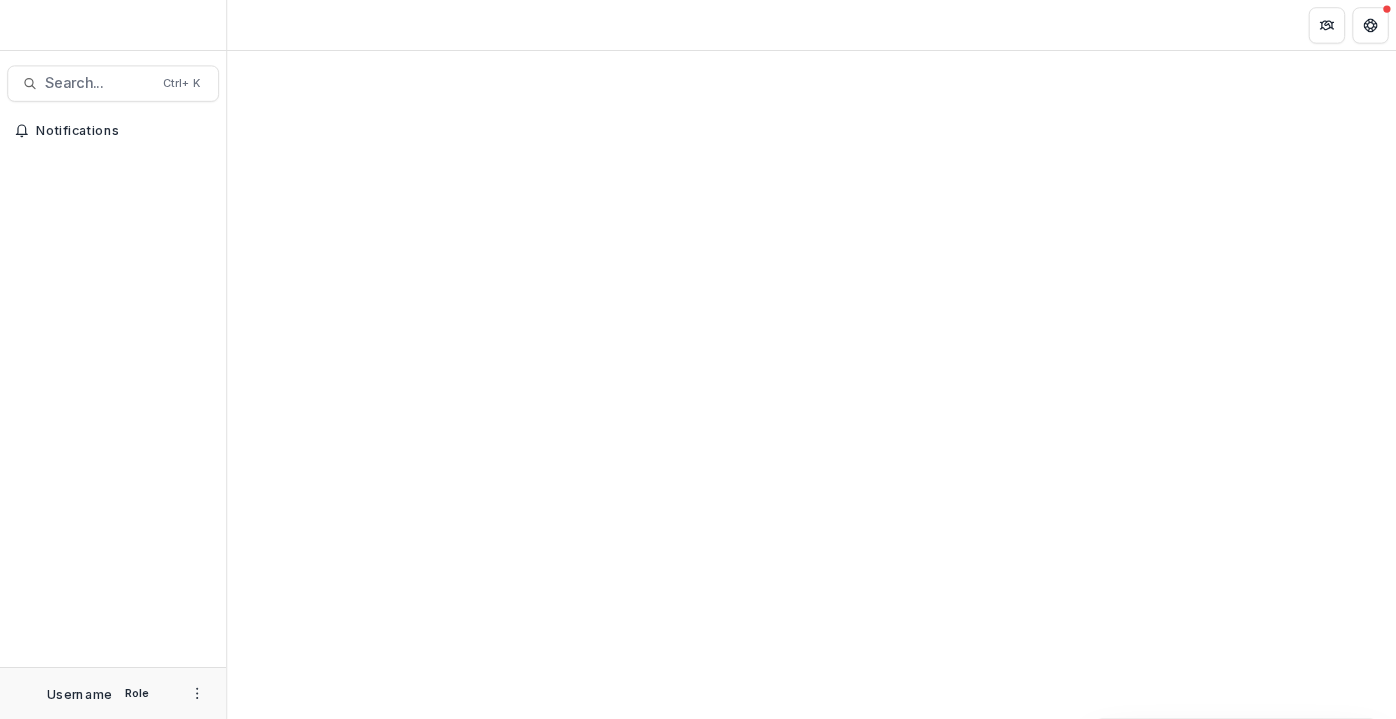 scroll, scrollTop: 0, scrollLeft: 0, axis: both 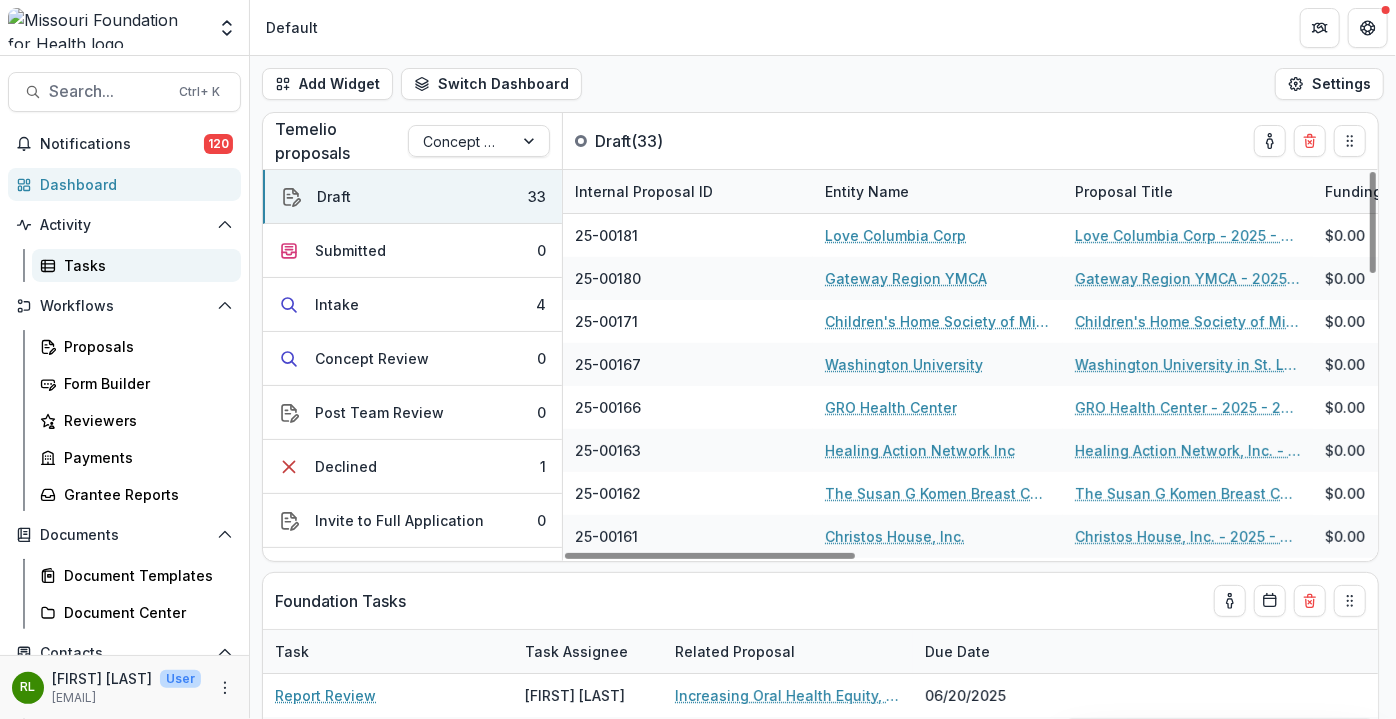 click on "Tasks" at bounding box center [144, 265] 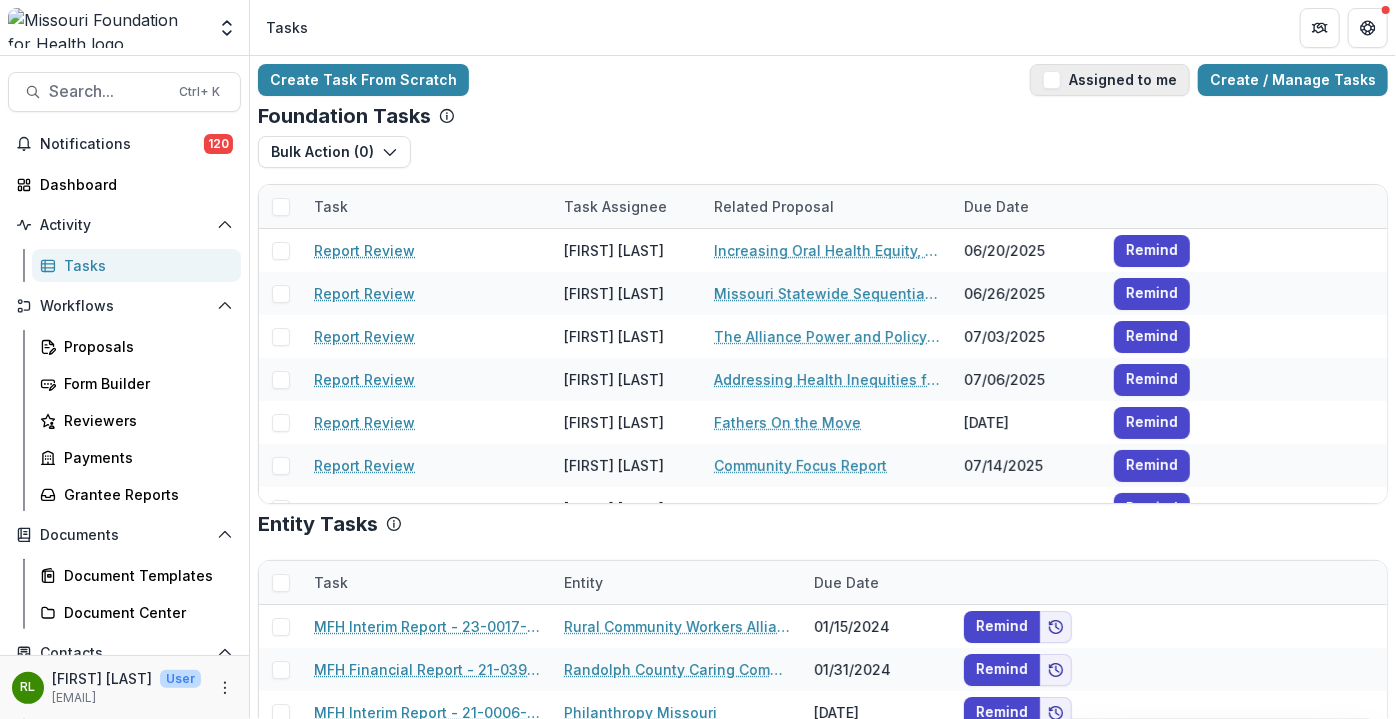 click on "Assigned to me" at bounding box center [1110, 80] 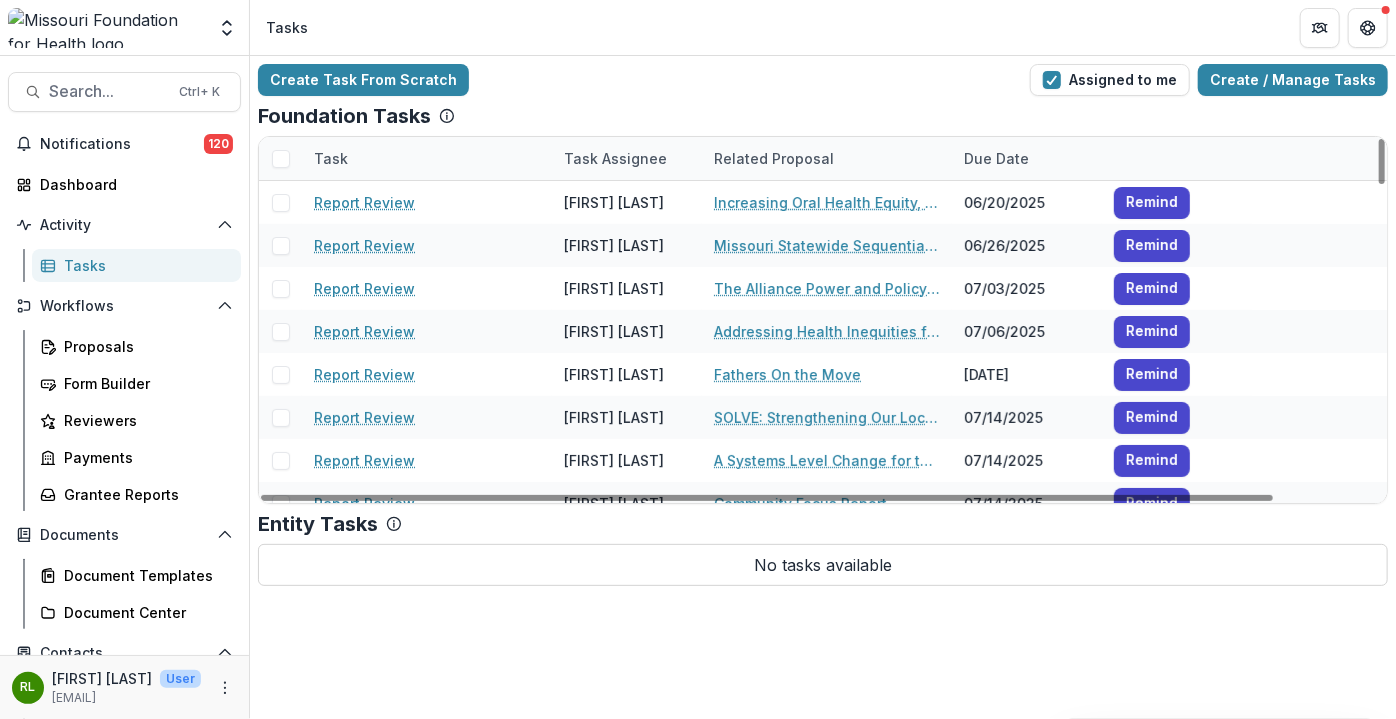 click on "Task" at bounding box center [427, 158] 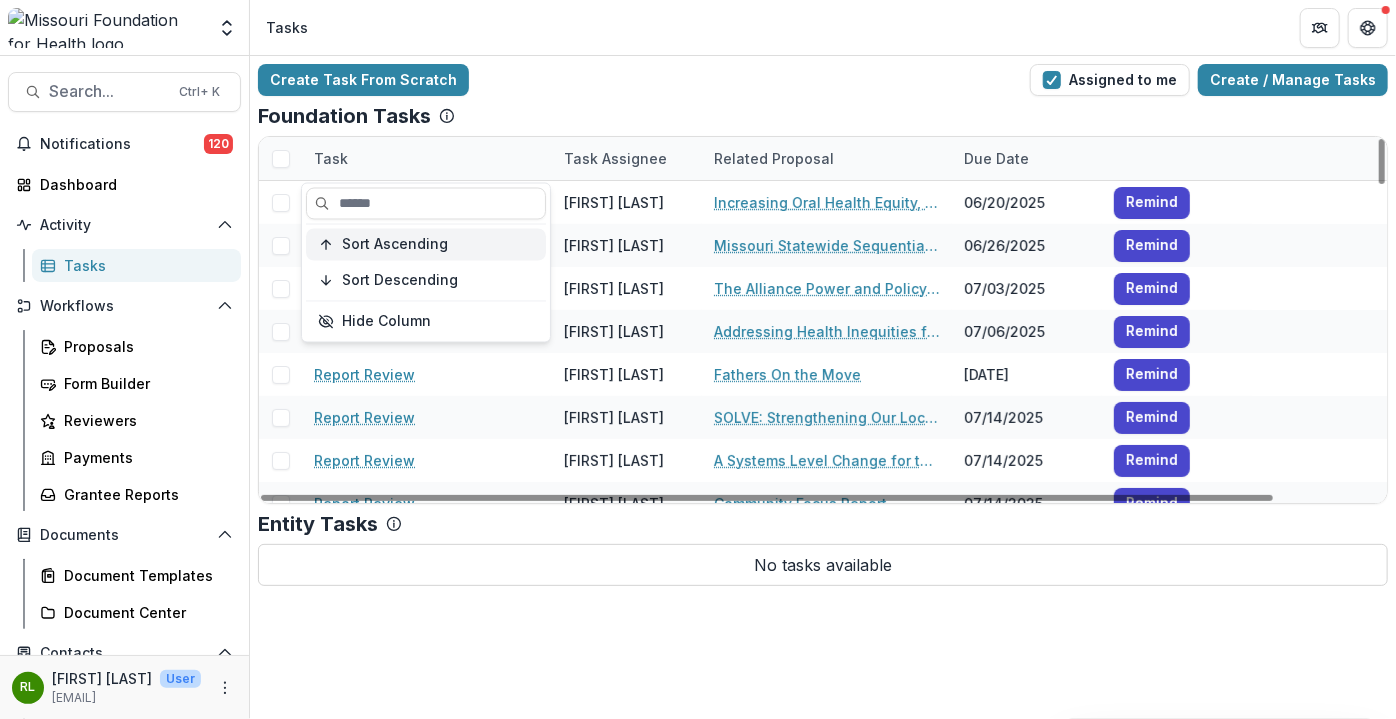 click on "Sort Ascending" at bounding box center [395, 244] 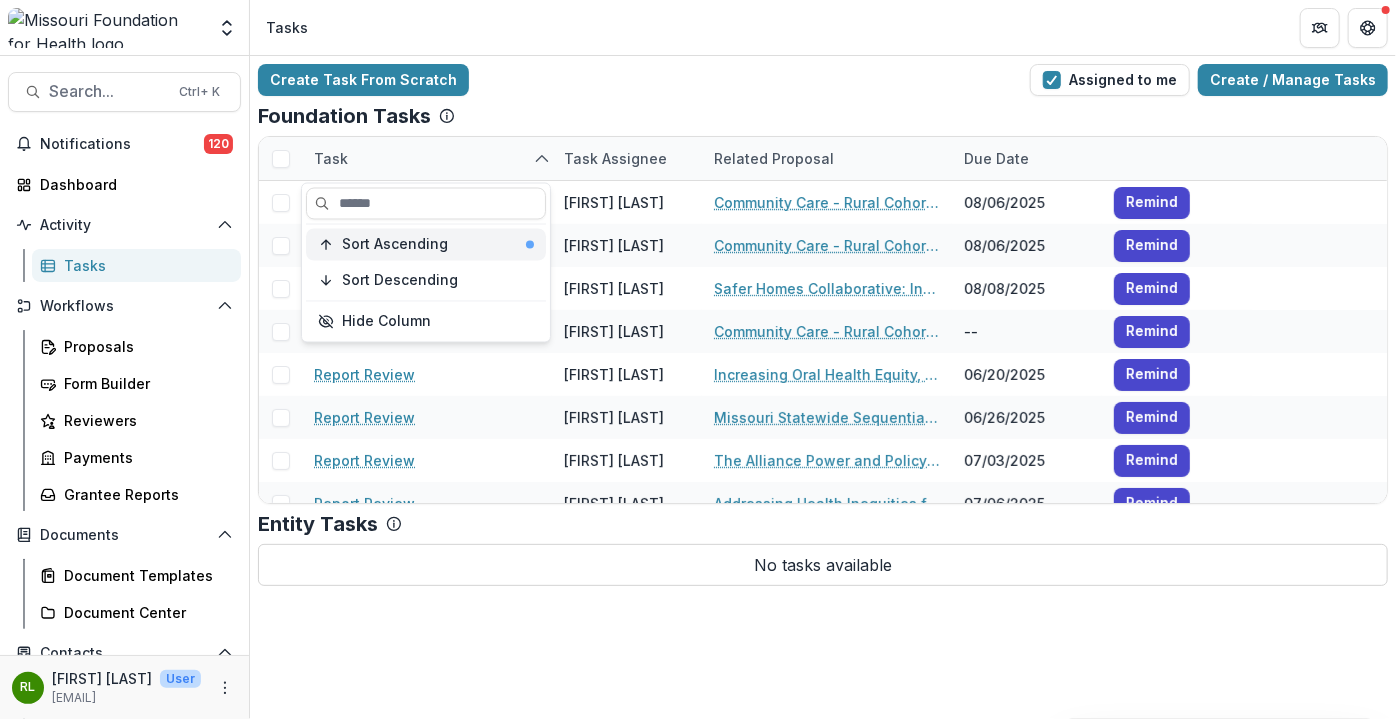 click on "Sort Ascending" at bounding box center (395, 244) 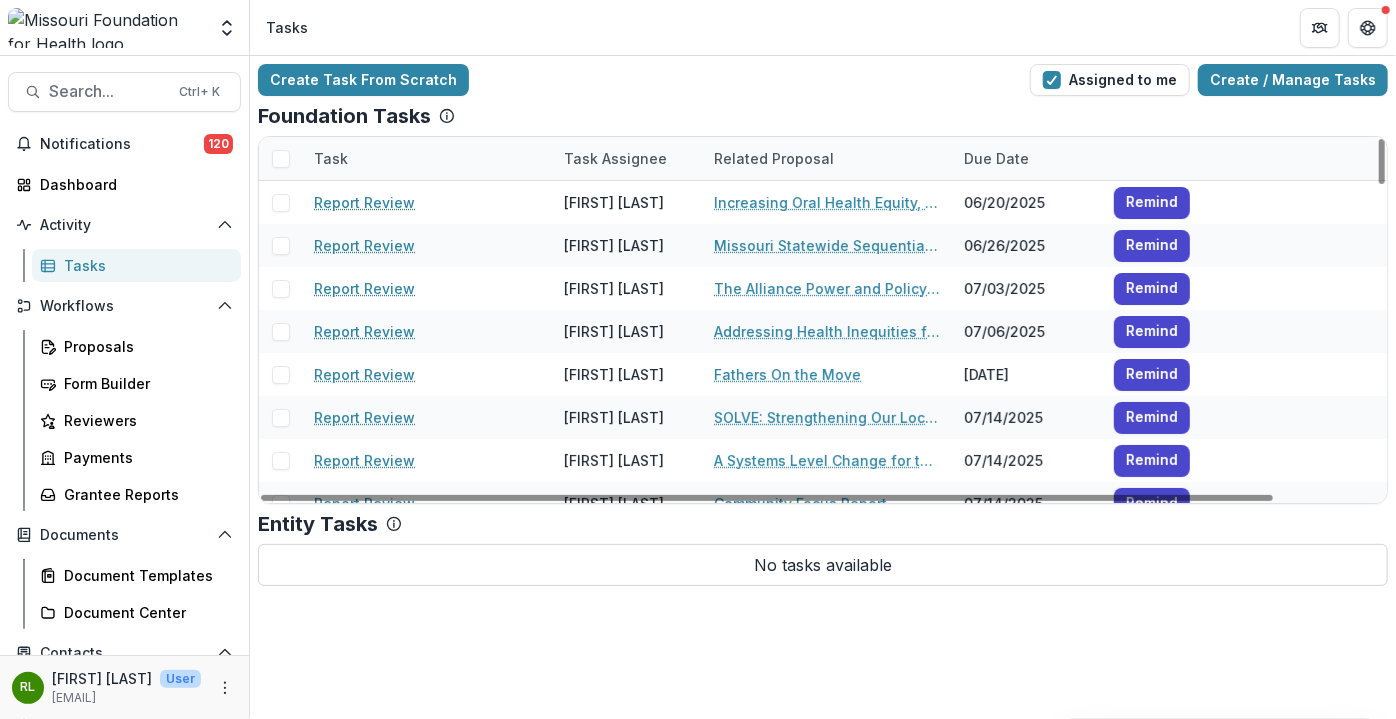 click on "Create Task From Scratch Assigned to me Create / Manage Tasks" at bounding box center [823, 80] 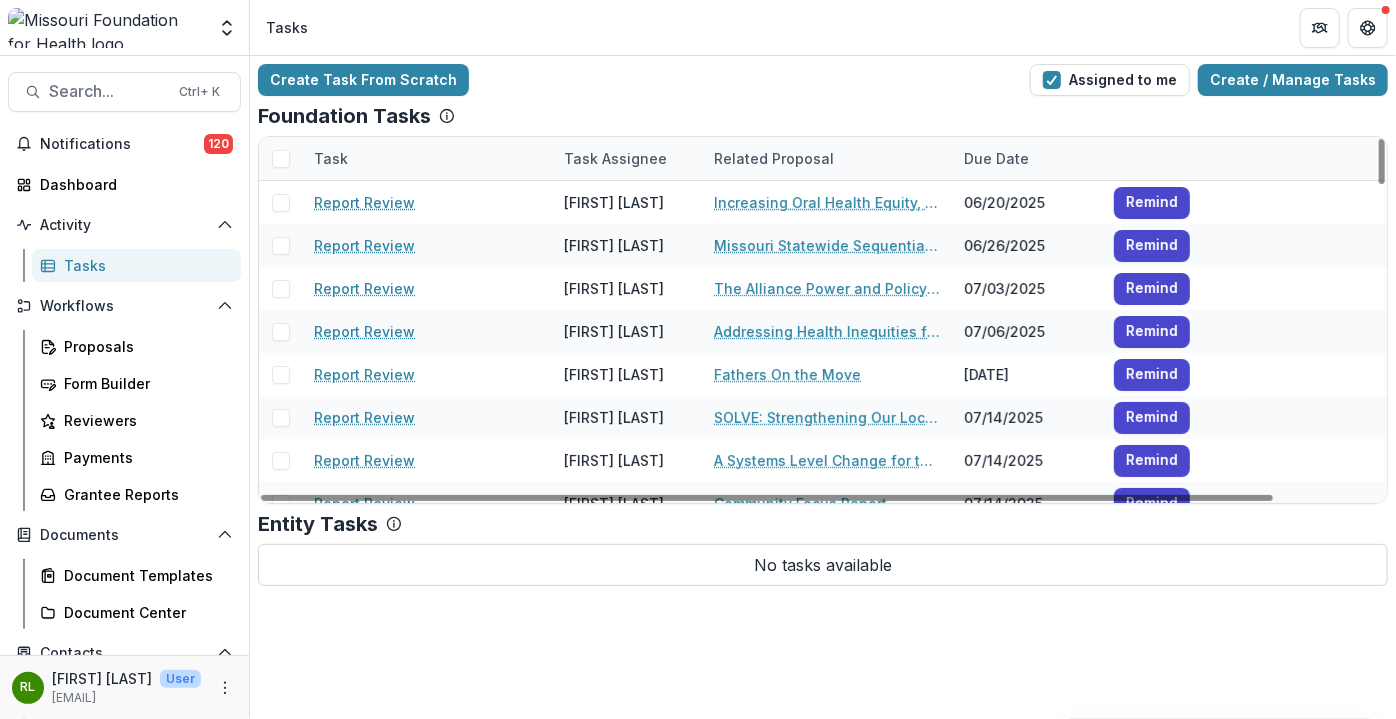 click on "Task" at bounding box center (427, 158) 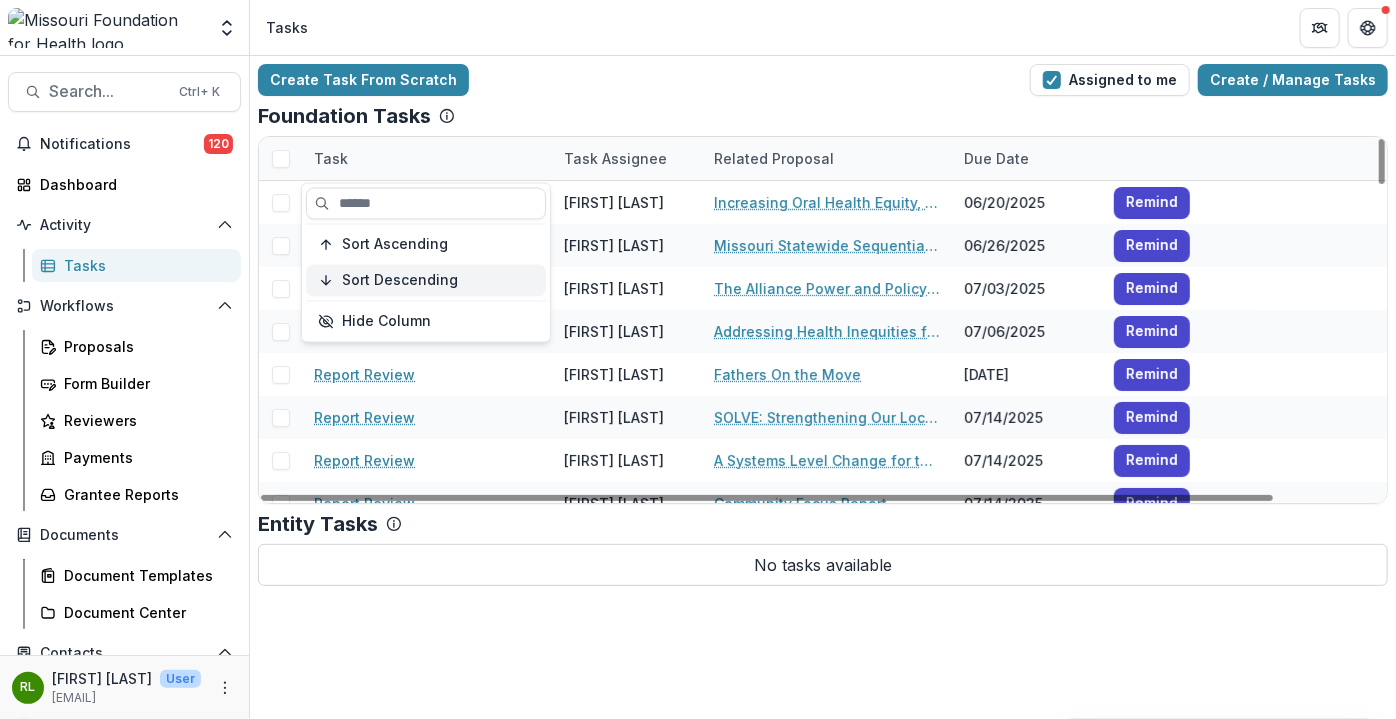 click on "Sort Descending" at bounding box center [400, 280] 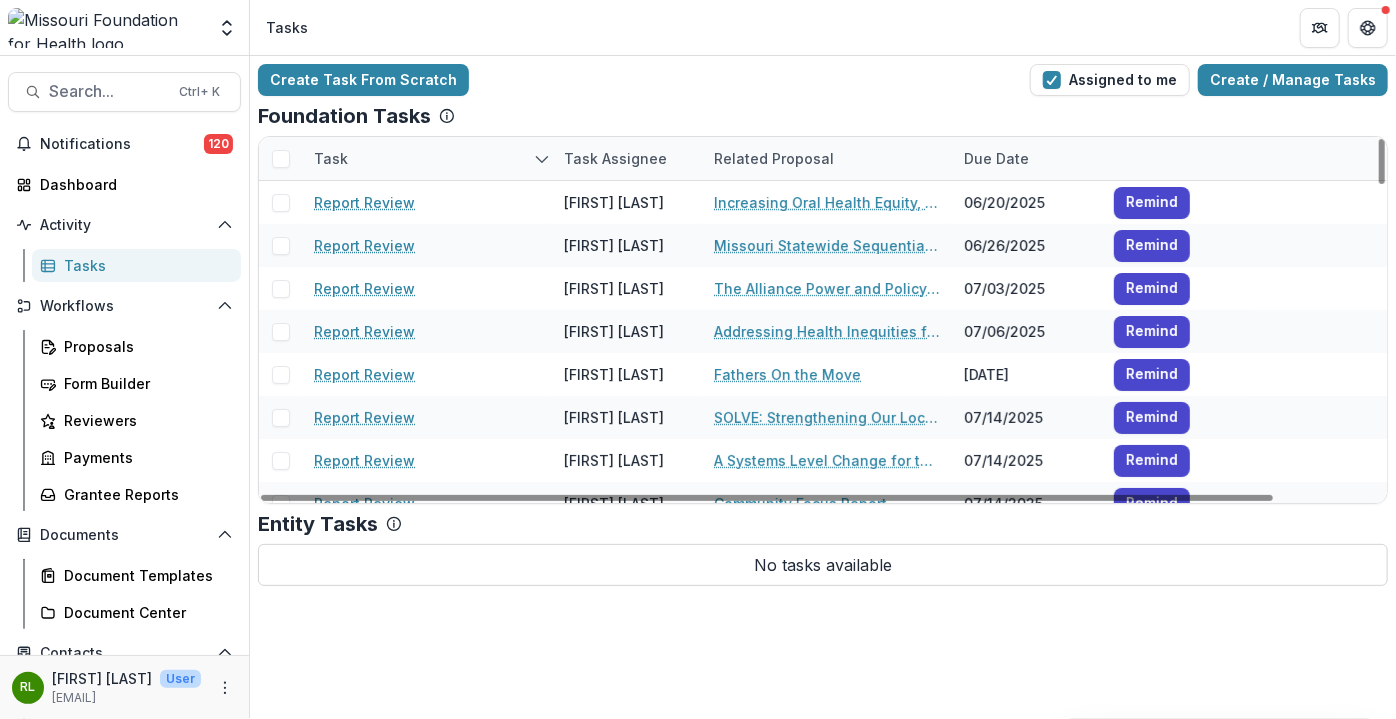 click on "Create Task From Scratch Assigned to me Create / Manage Tasks Foundation Tasks Task Task Assignee Related Proposal Due Date Report Review Rebekah Lerch Increasing Oral Health Equity, Increasing Dental Participation in MO HealthNet 06/20/2025 Remind Report Review Rebekah Lerch Missouri Statewide Sequential Intercept Model (SIM) Collaboration 06/26/2025 Remind Report Review Rebekah Lerch The Alliance Power and Policy Action (PPAG) 07/03/2025 Remind Report Review Rebekah Lerch Addressing Health Inequities for Patients with Sickle Cell Disease by Providing Comprehensive Services 07/06/2025 Remind Report Review Rebekah Lerch Fathers On the Move 07/09/2025 Remind Report Review Rebekah Lerch SOLVE: Strengthening Our Local Voices to End Firearm Violence 07/14/2025 Remind Report Review Rebekah Lerch A Systems Level Change for the Reduction of Plastic Pollution Health Hazards in Missouri 07/14/2025 Remind Report Review Rebekah Lerch Community Focus Report 07/14/2025 Remind Report Review Rebekah Lerch 07/18/2025 Remind" at bounding box center (823, 325) 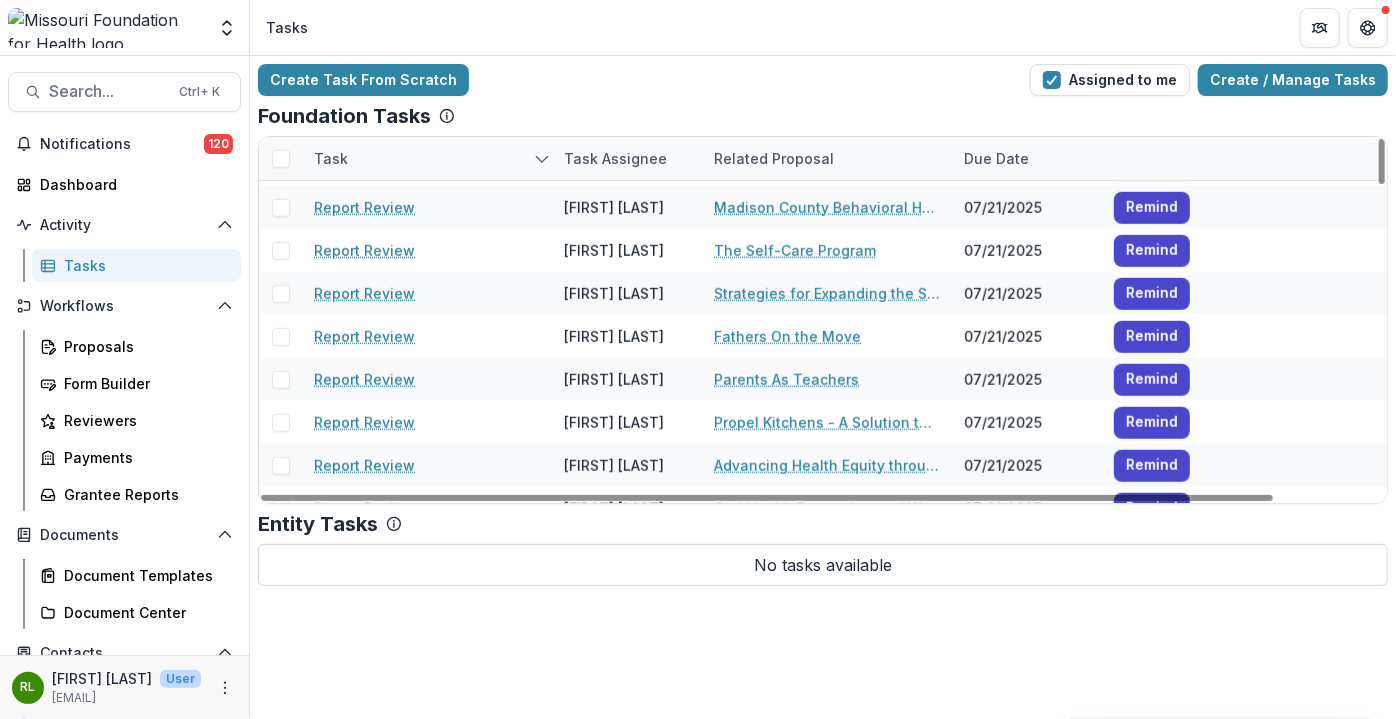 scroll, scrollTop: 696, scrollLeft: 0, axis: vertical 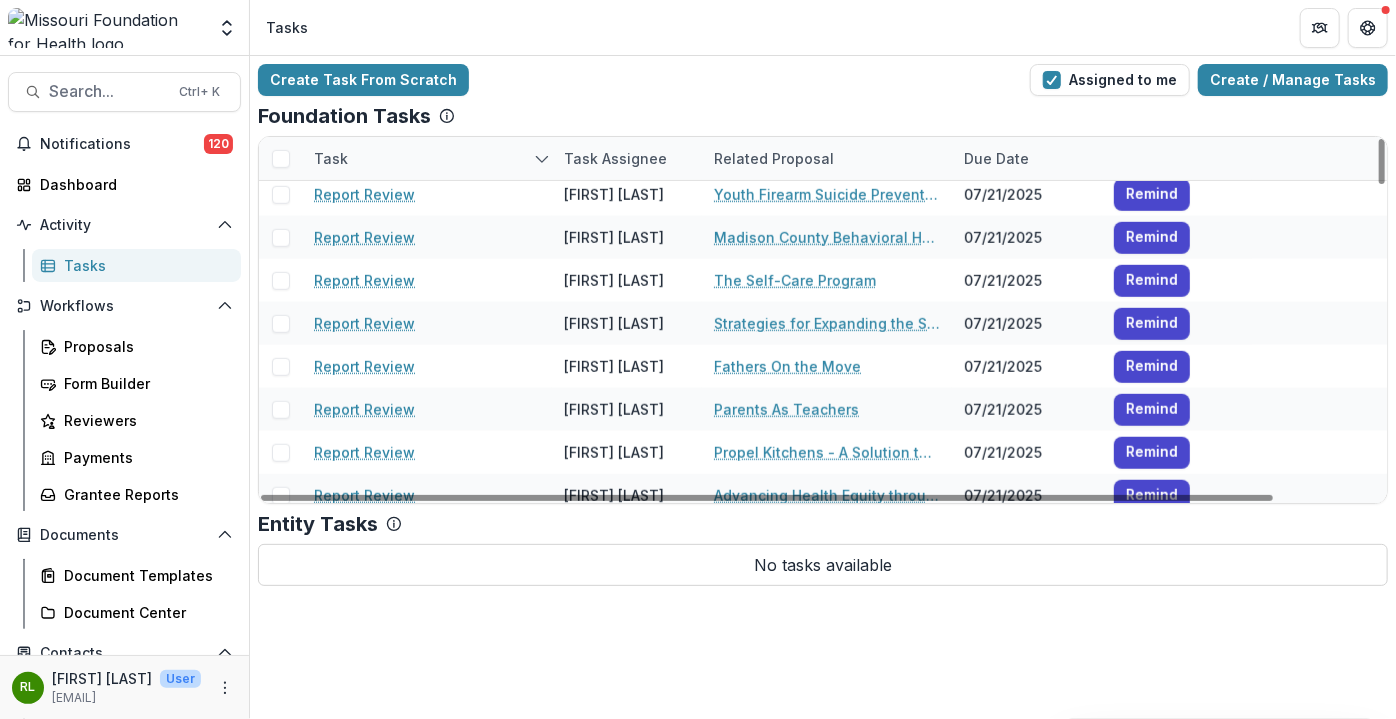click on "Task" at bounding box center (427, 158) 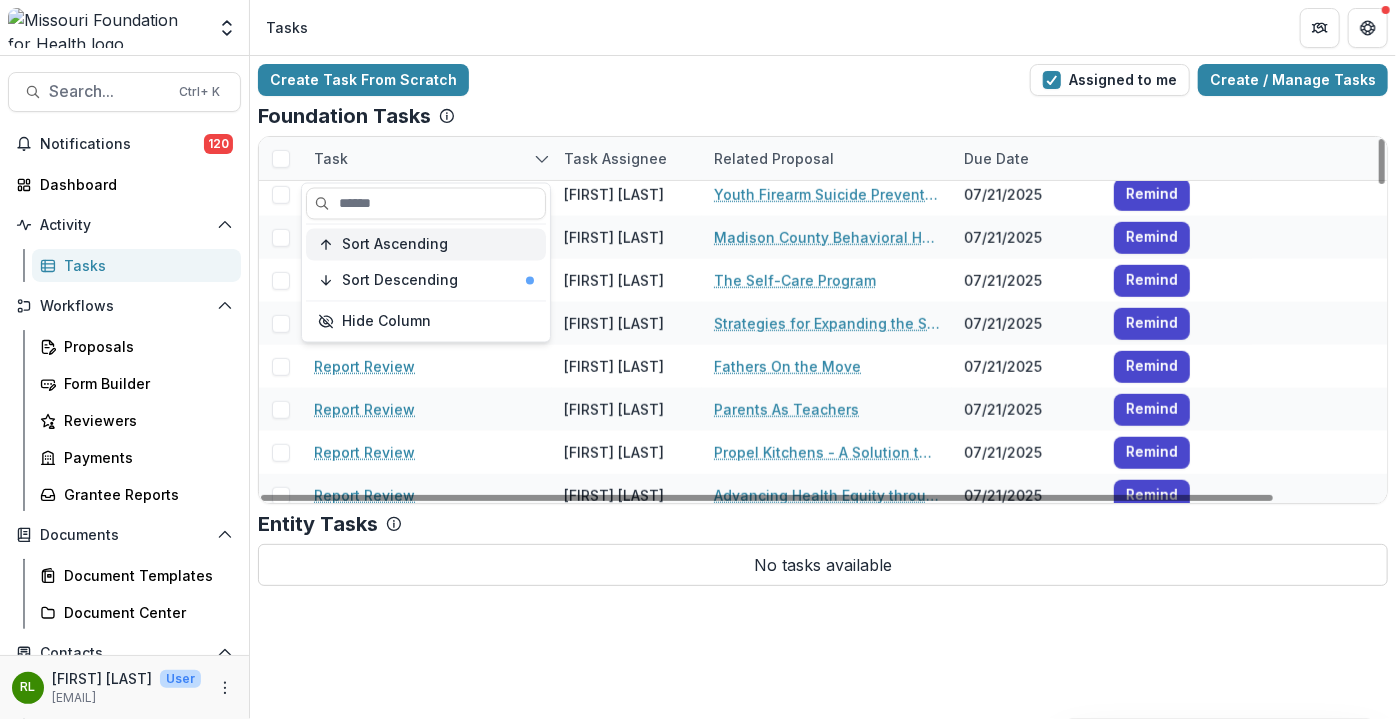 click on "Sort Ascending" at bounding box center [438, 244] 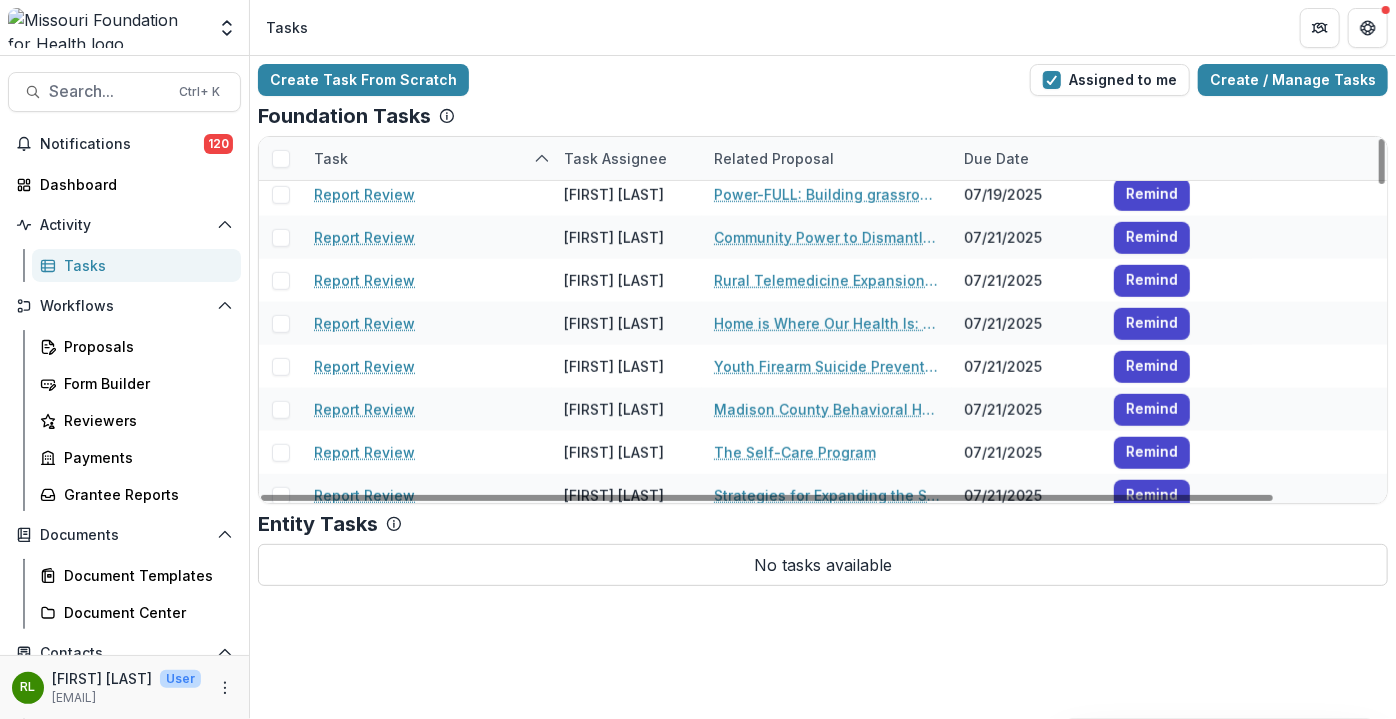 click on "Foundation Tasks" at bounding box center [823, 116] 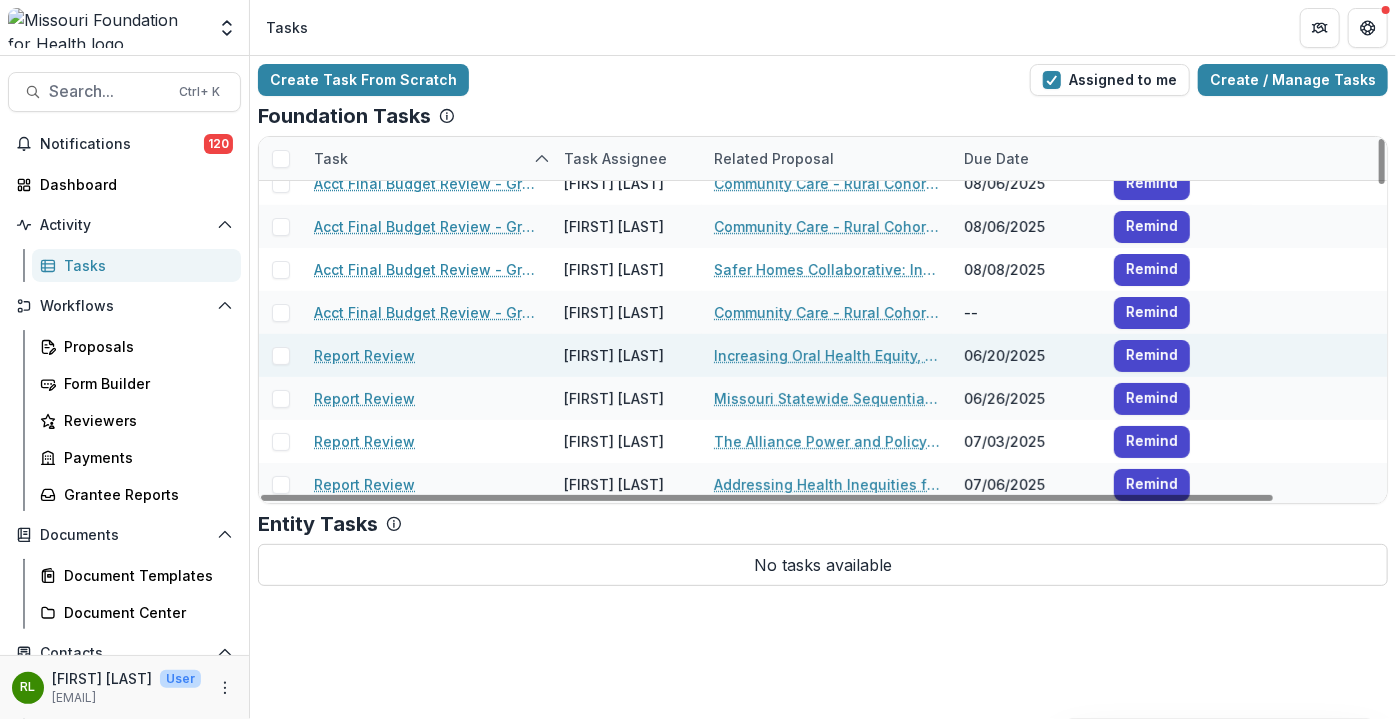 scroll, scrollTop: 0, scrollLeft: 0, axis: both 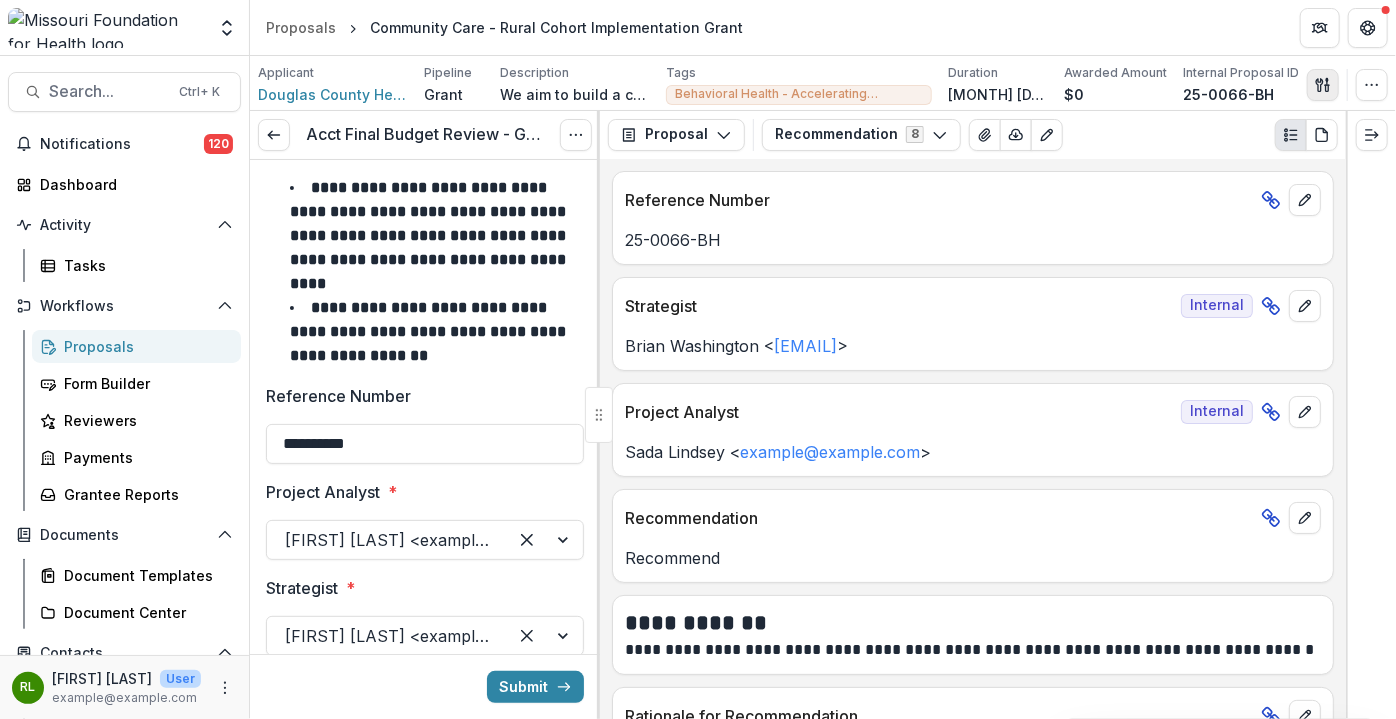 click 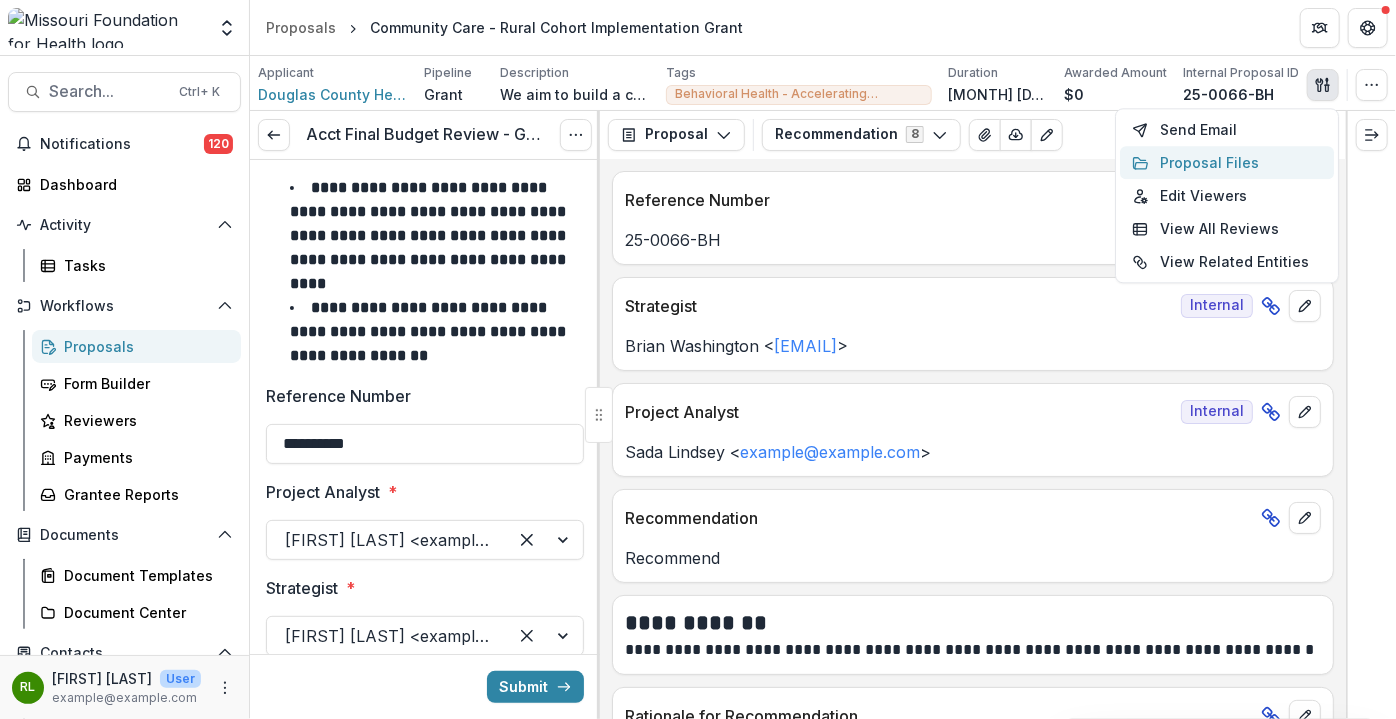 click on "Proposal Files" at bounding box center (1227, 162) 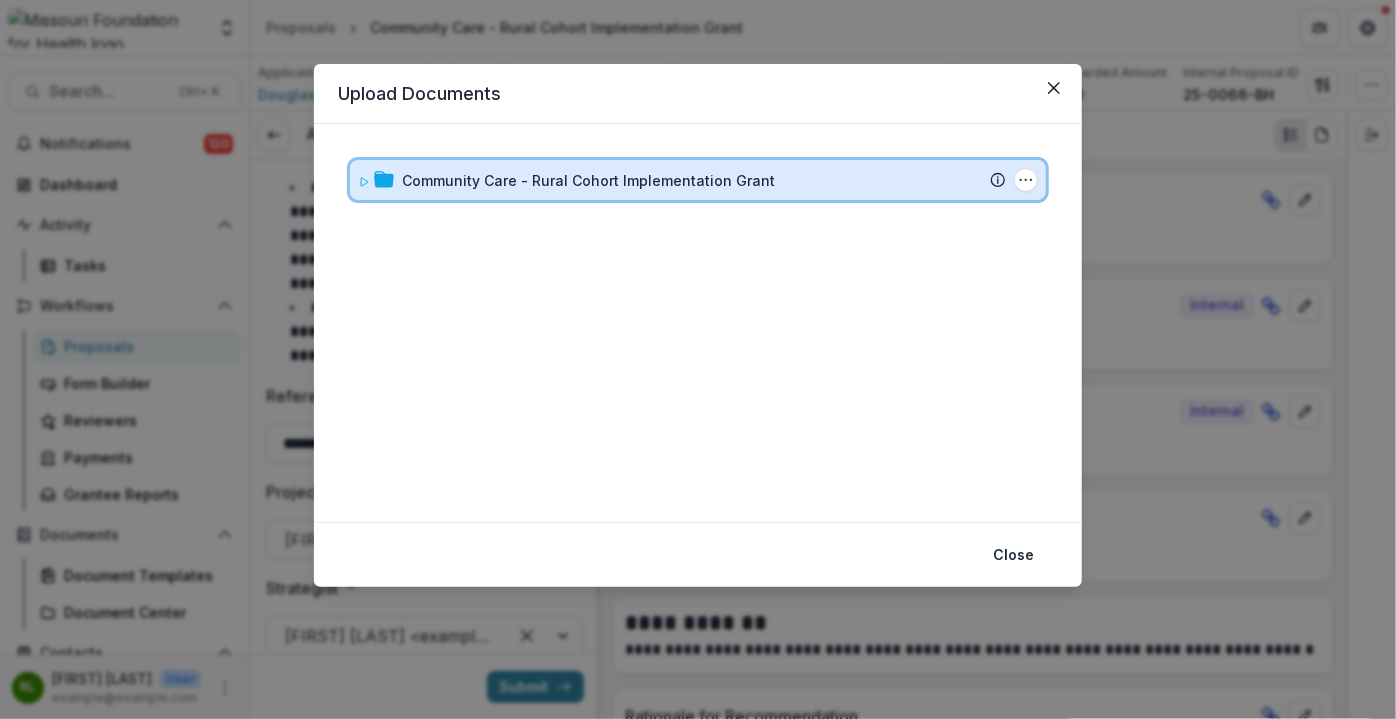 click on "Community Care - Rural Cohort Implementation Grant Submission Temelio Proposal Attached proposal documents Report Tasks No tasks Folder Options Rename Add Subfolder Delete" at bounding box center (698, 180) 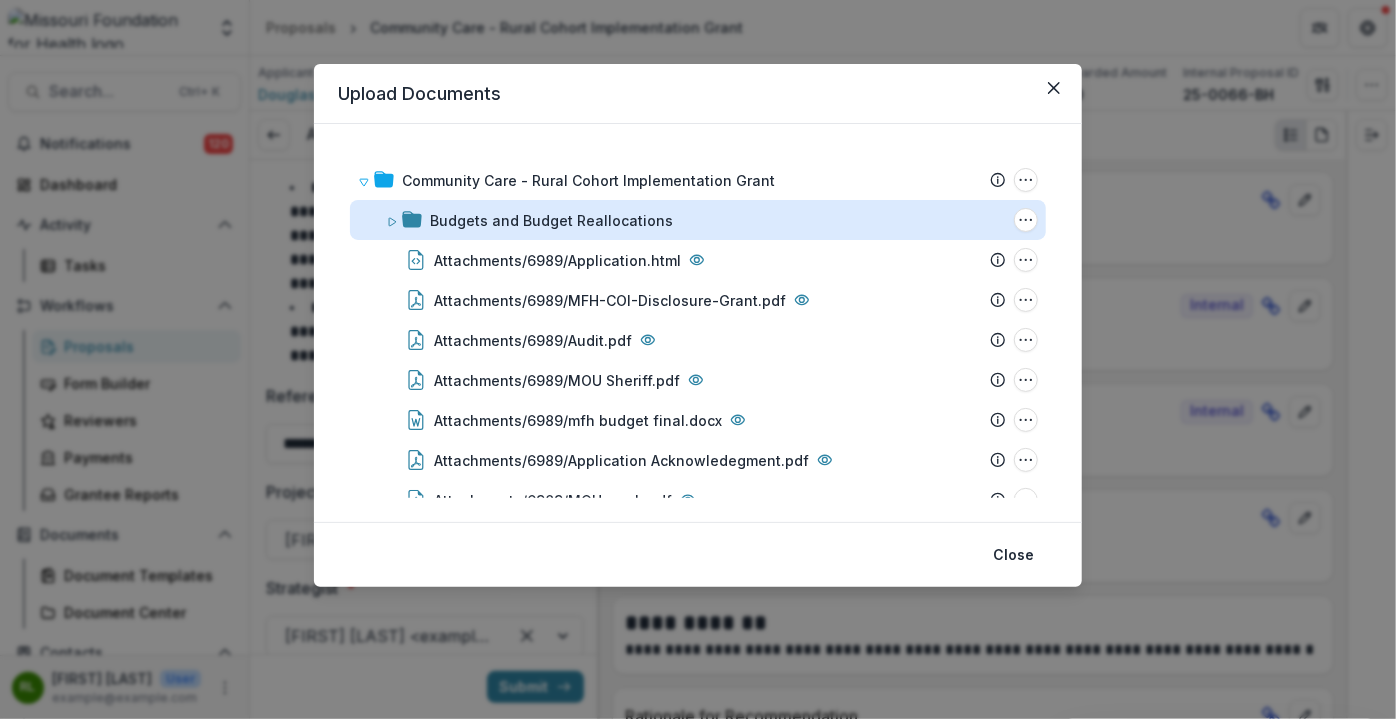 click on "Budgets and Budget Reallocations" at bounding box center [551, 220] 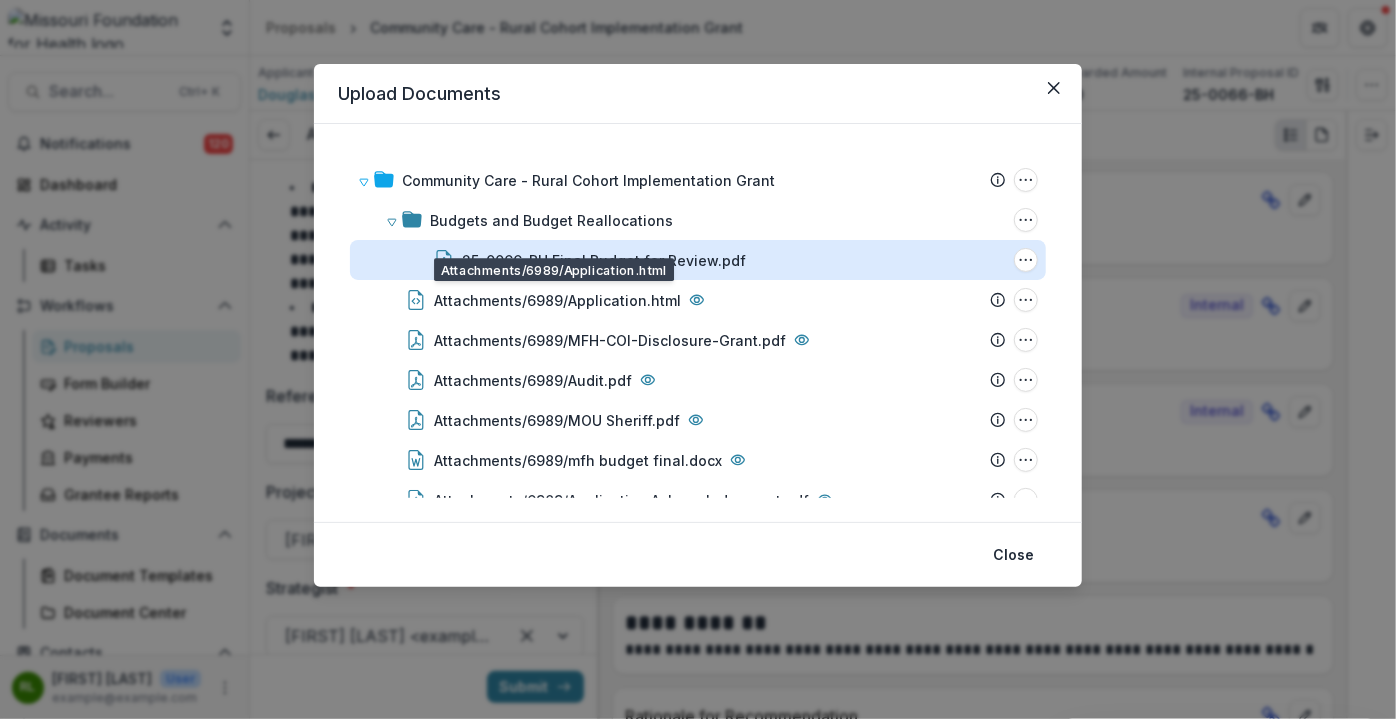 click on "25-0066-BH Final Budget for Review.pdf" at bounding box center [604, 260] 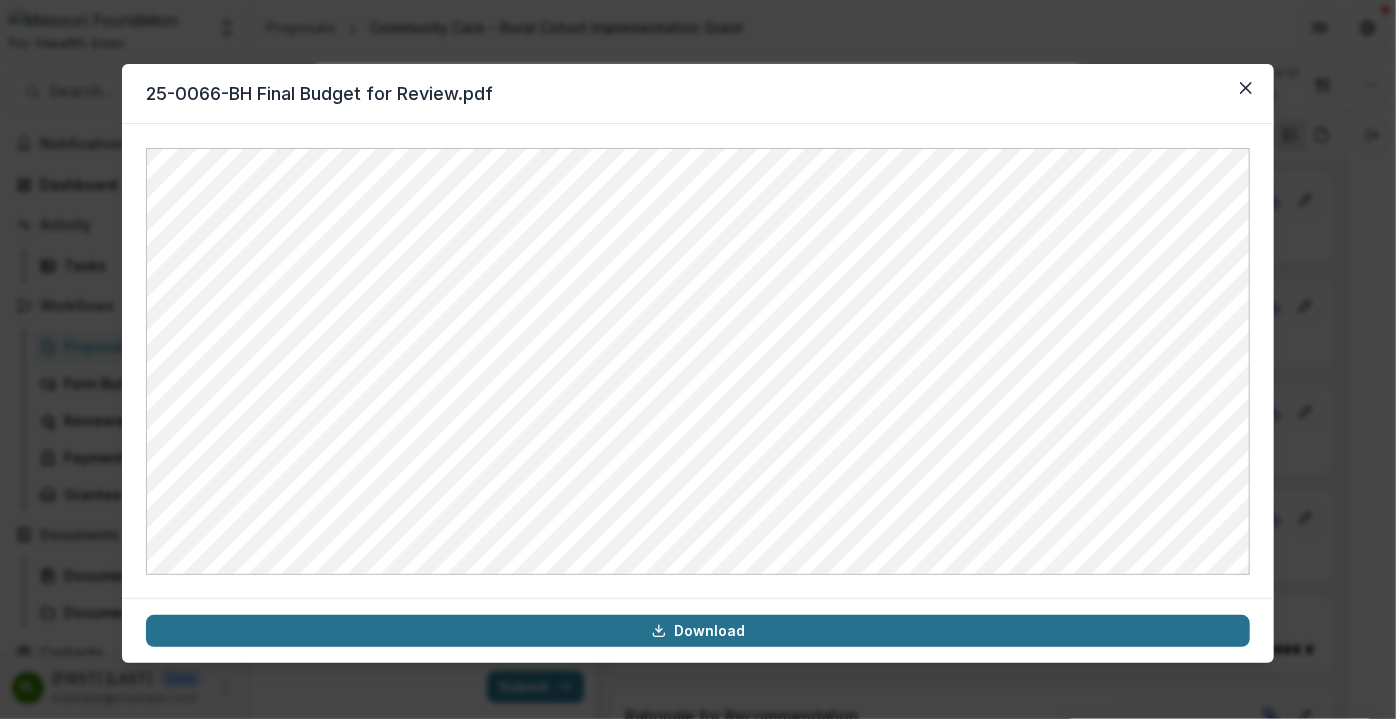 click on "Download" at bounding box center [698, 631] 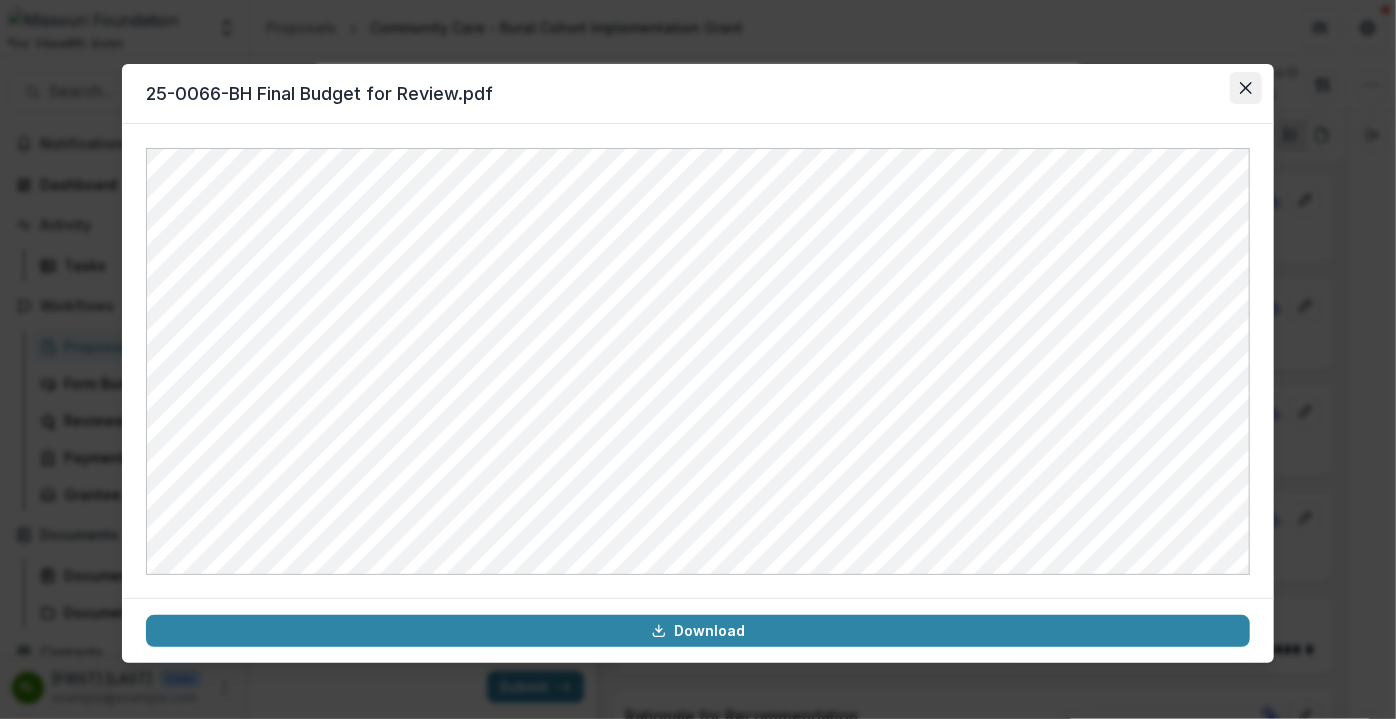 click at bounding box center (1246, 88) 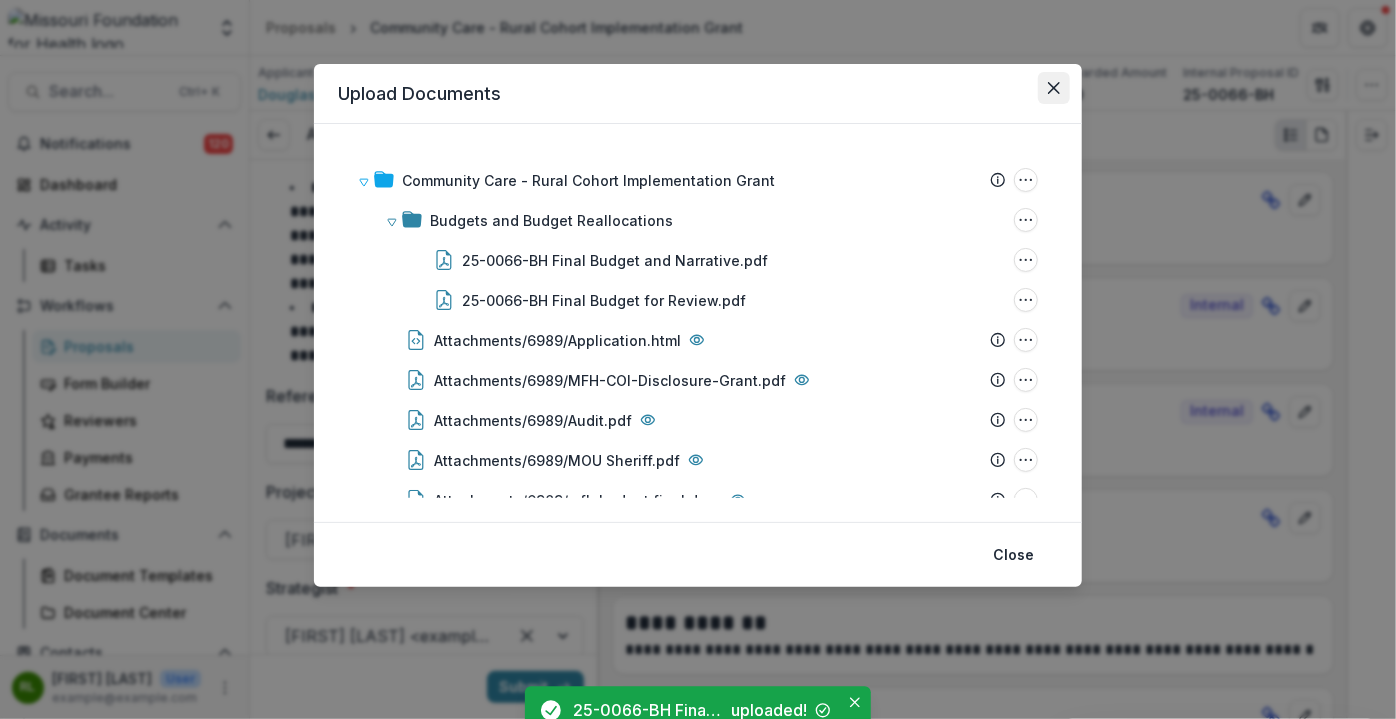 drag, startPoint x: 1048, startPoint y: 90, endPoint x: 1040, endPoint y: 98, distance: 11.313708 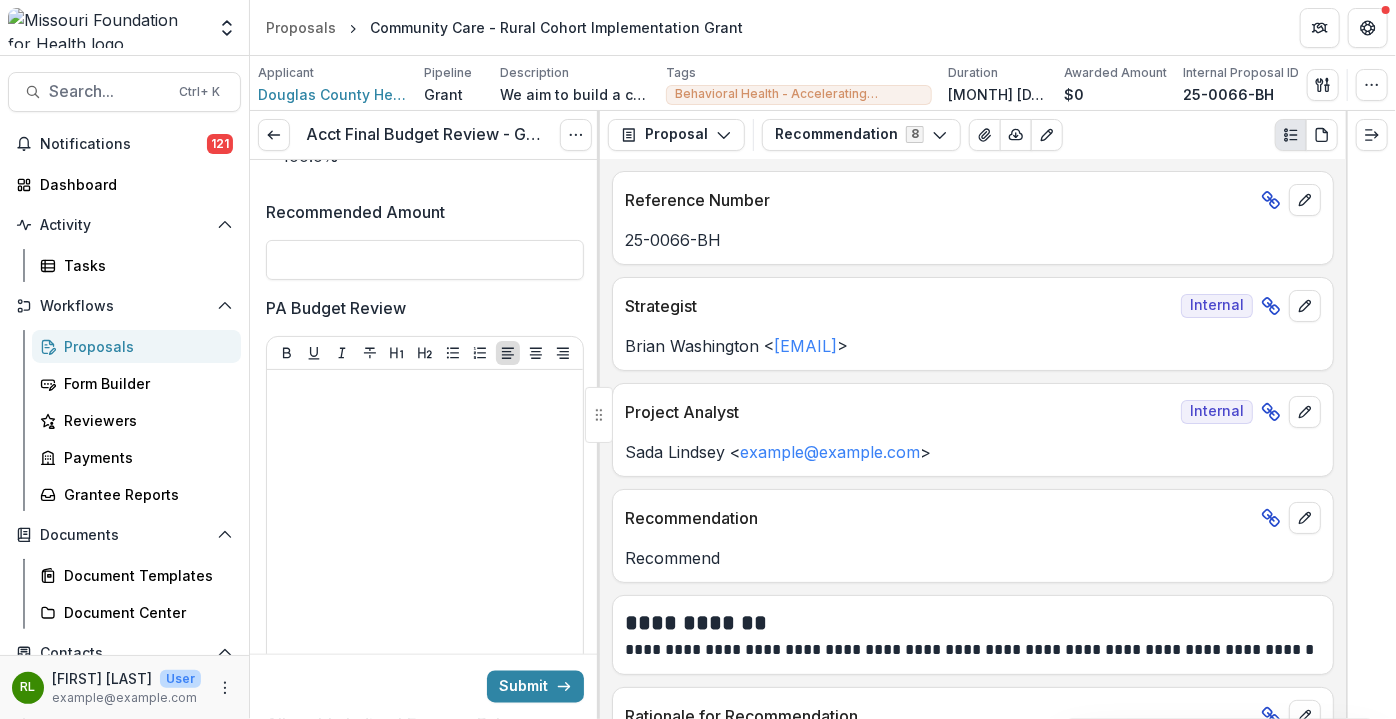 scroll, scrollTop: 1363, scrollLeft: 0, axis: vertical 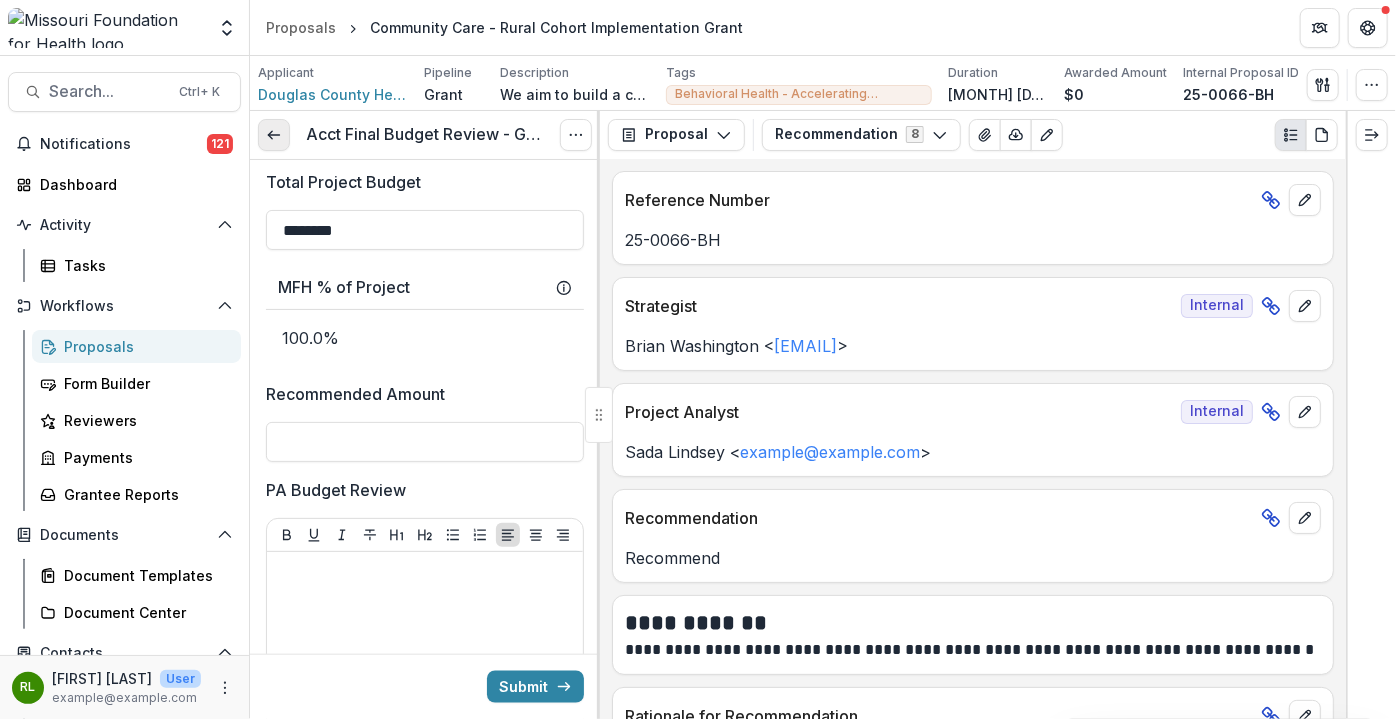 click at bounding box center [274, 135] 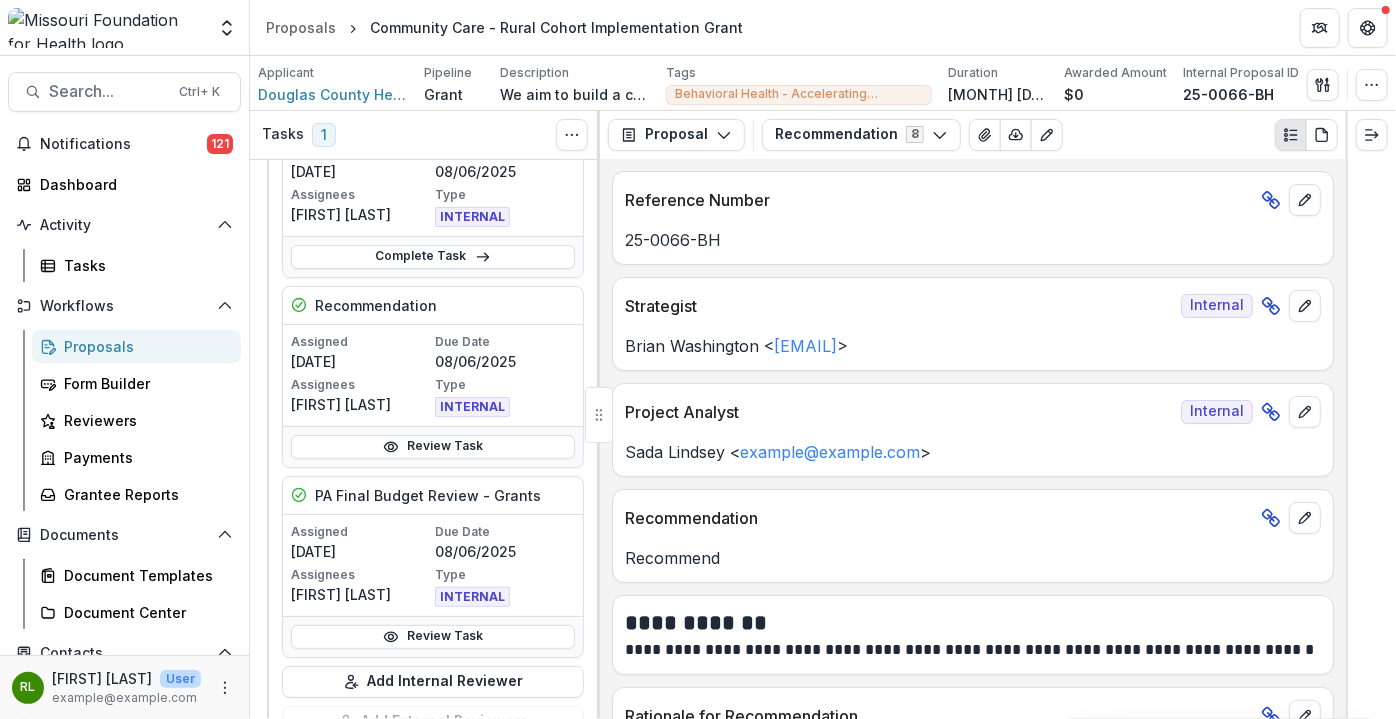 scroll, scrollTop: 272, scrollLeft: 0, axis: vertical 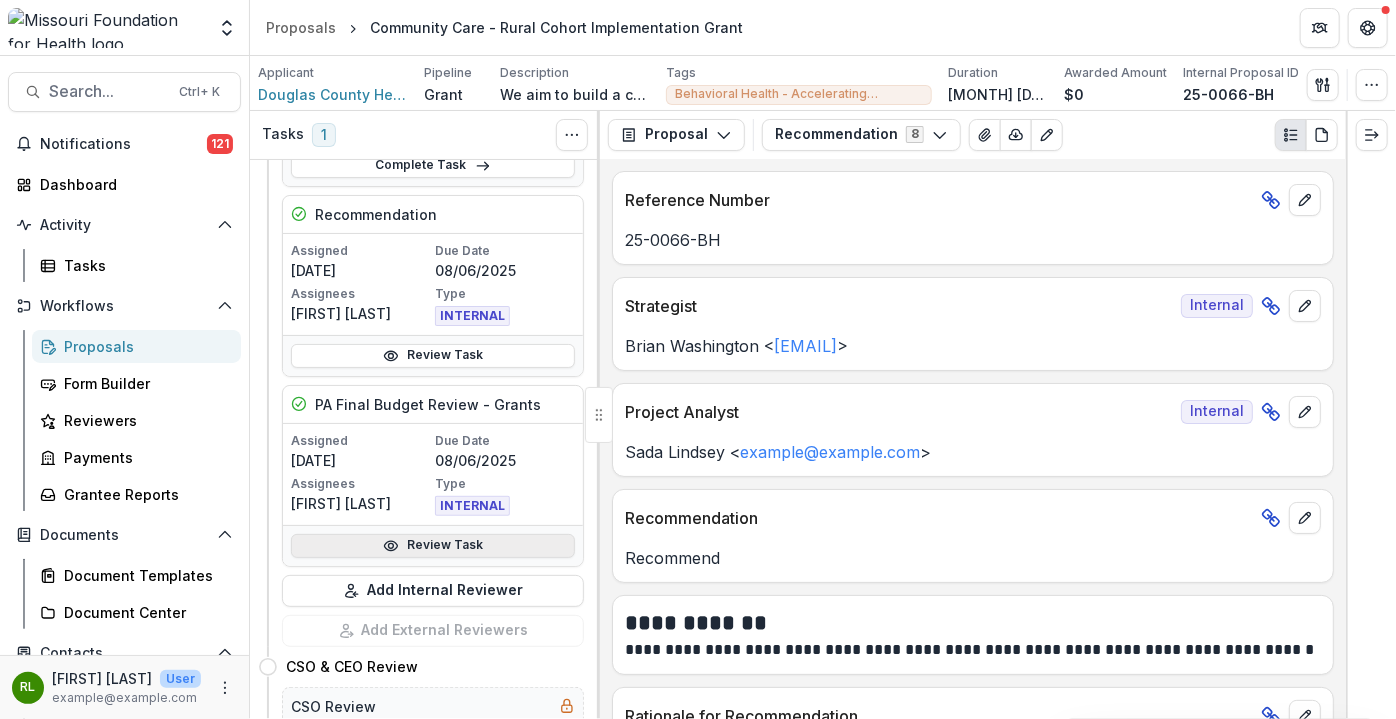 click on "Review Task" at bounding box center (433, 546) 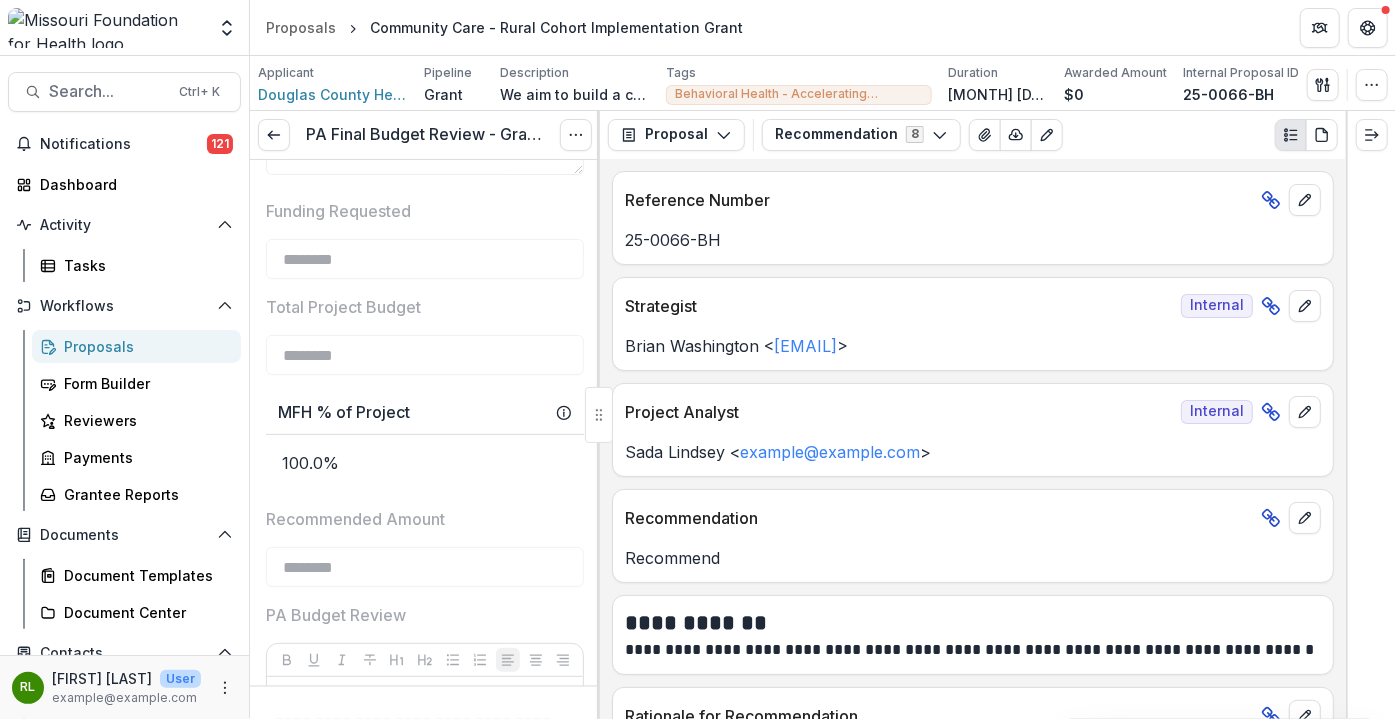 scroll, scrollTop: 1363, scrollLeft: 0, axis: vertical 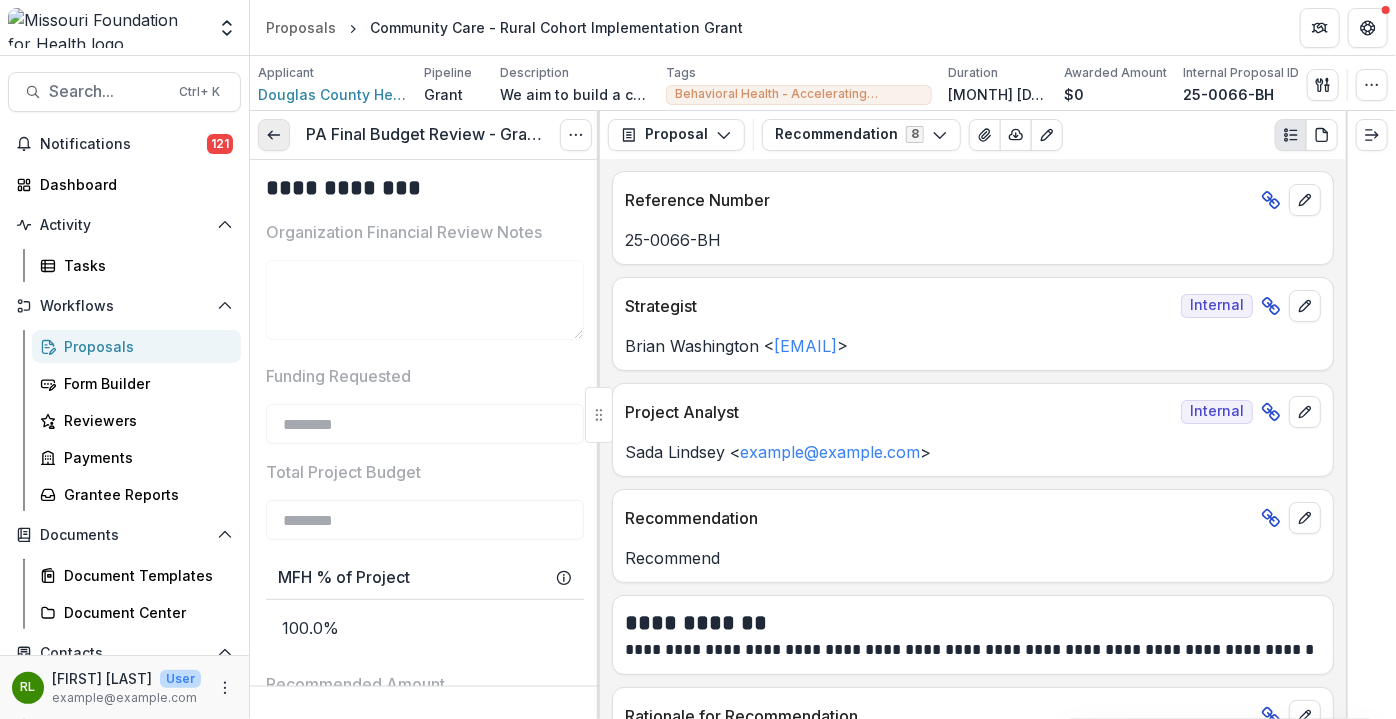 click at bounding box center [274, 135] 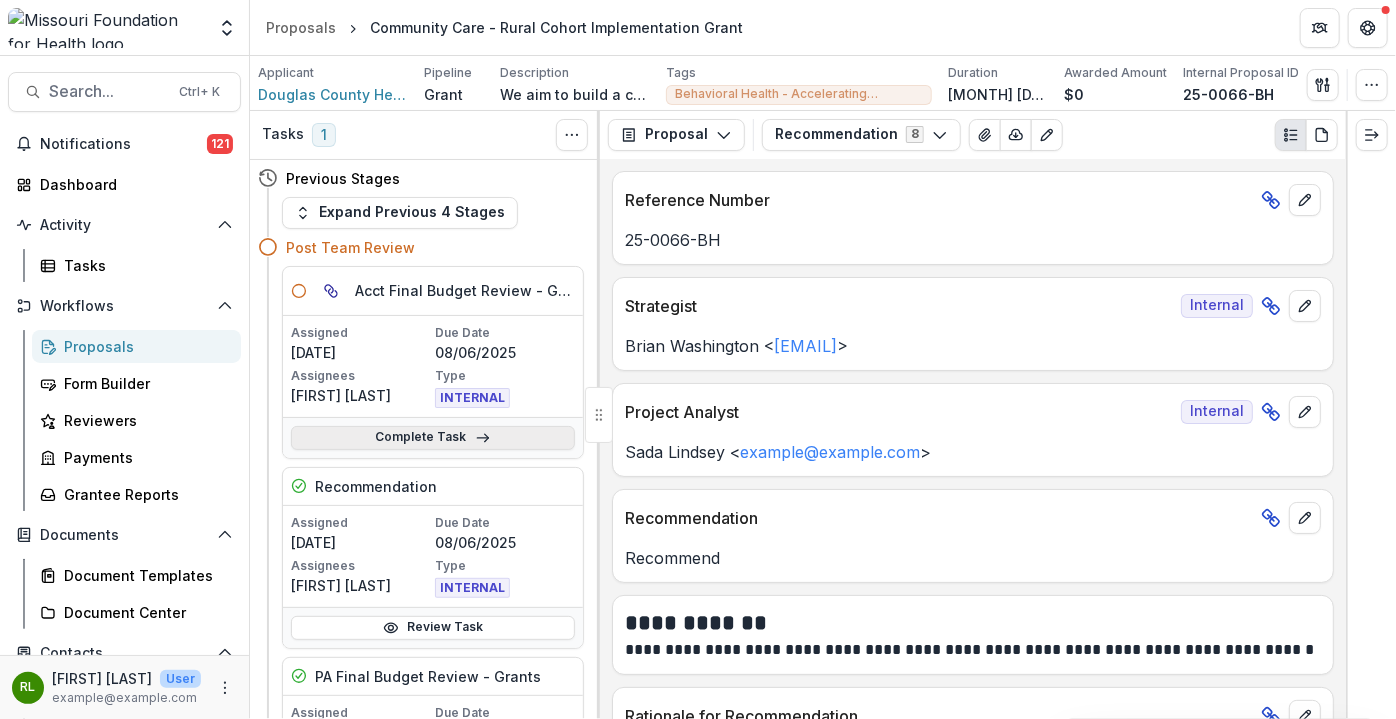 click on "Complete Task" at bounding box center [433, 438] 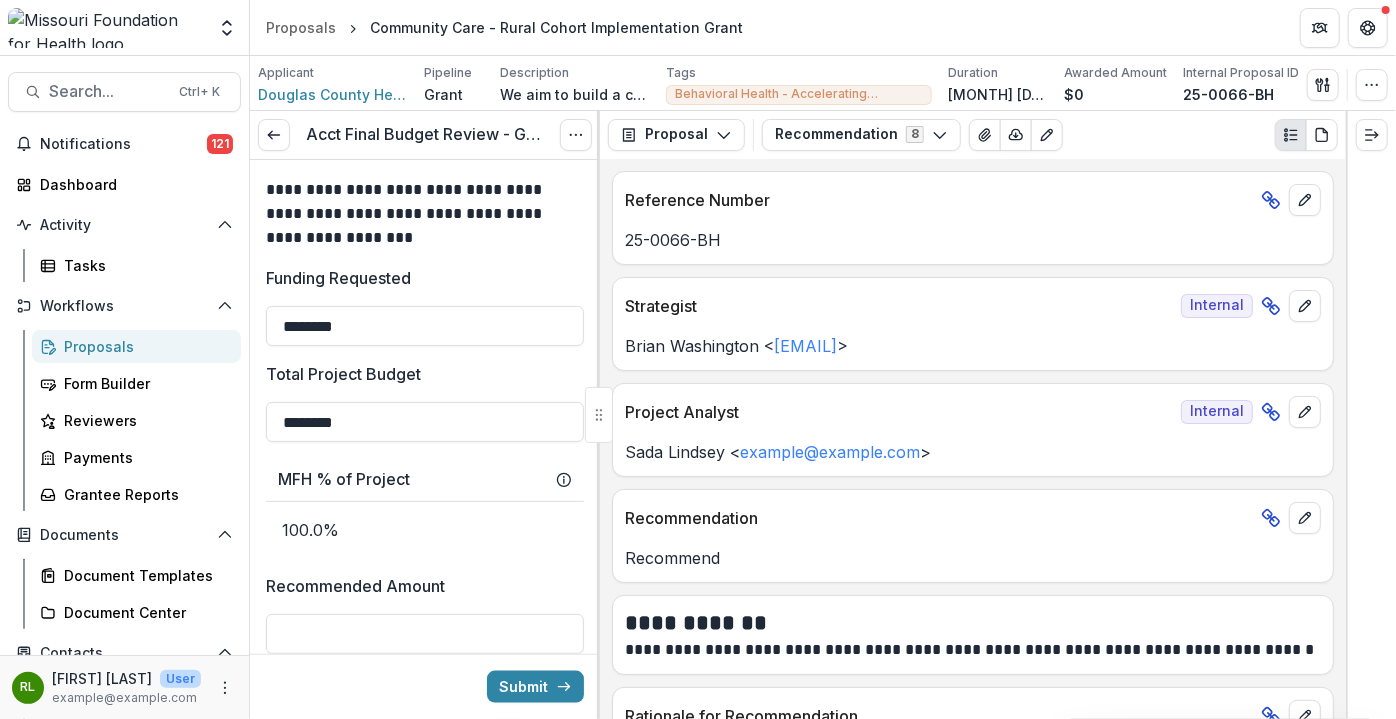 scroll, scrollTop: 1181, scrollLeft: 0, axis: vertical 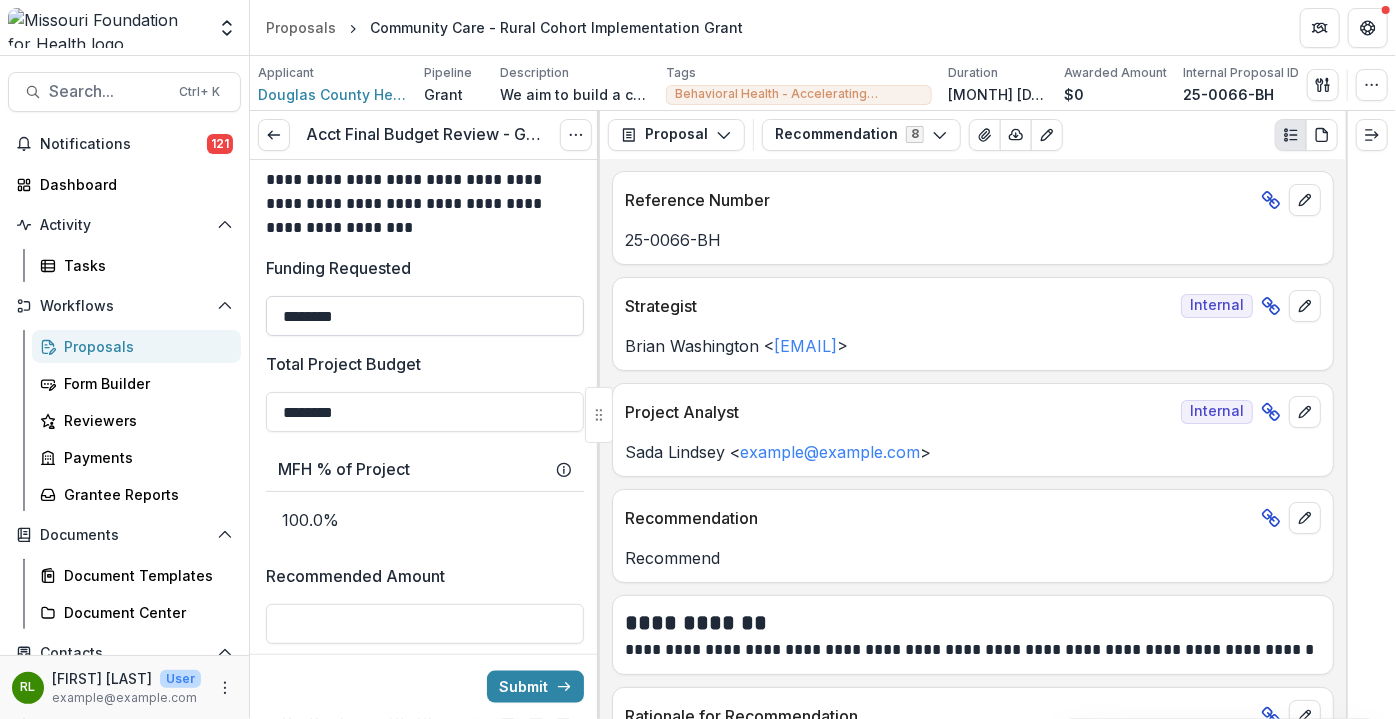click on "********" at bounding box center (425, 316) 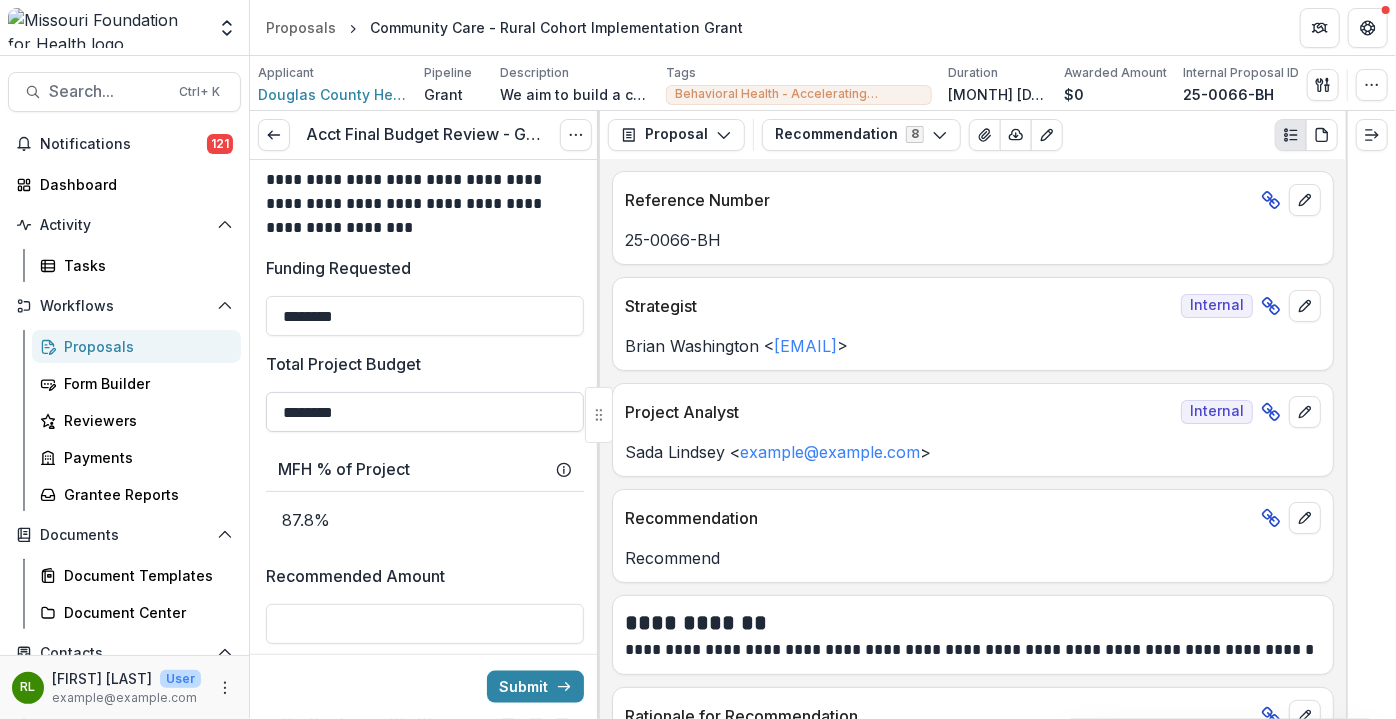 type on "********" 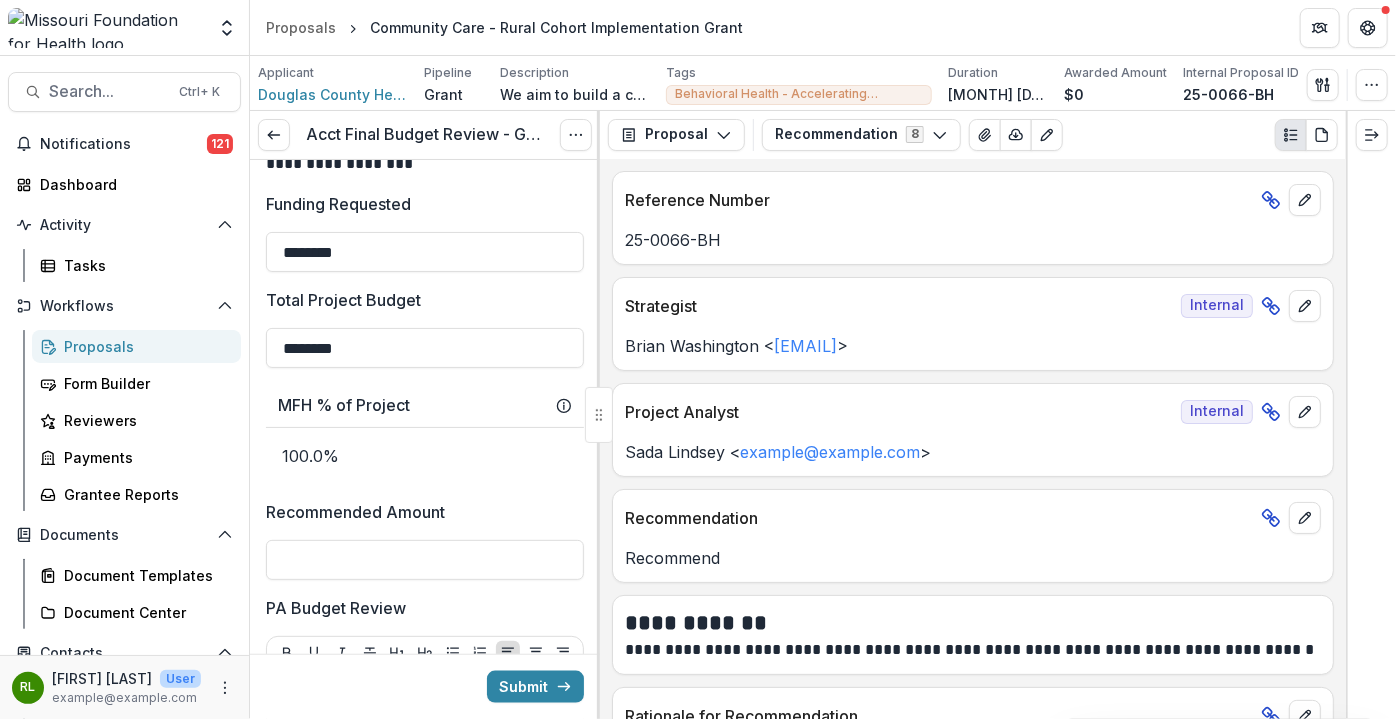 scroll, scrollTop: 1363, scrollLeft: 0, axis: vertical 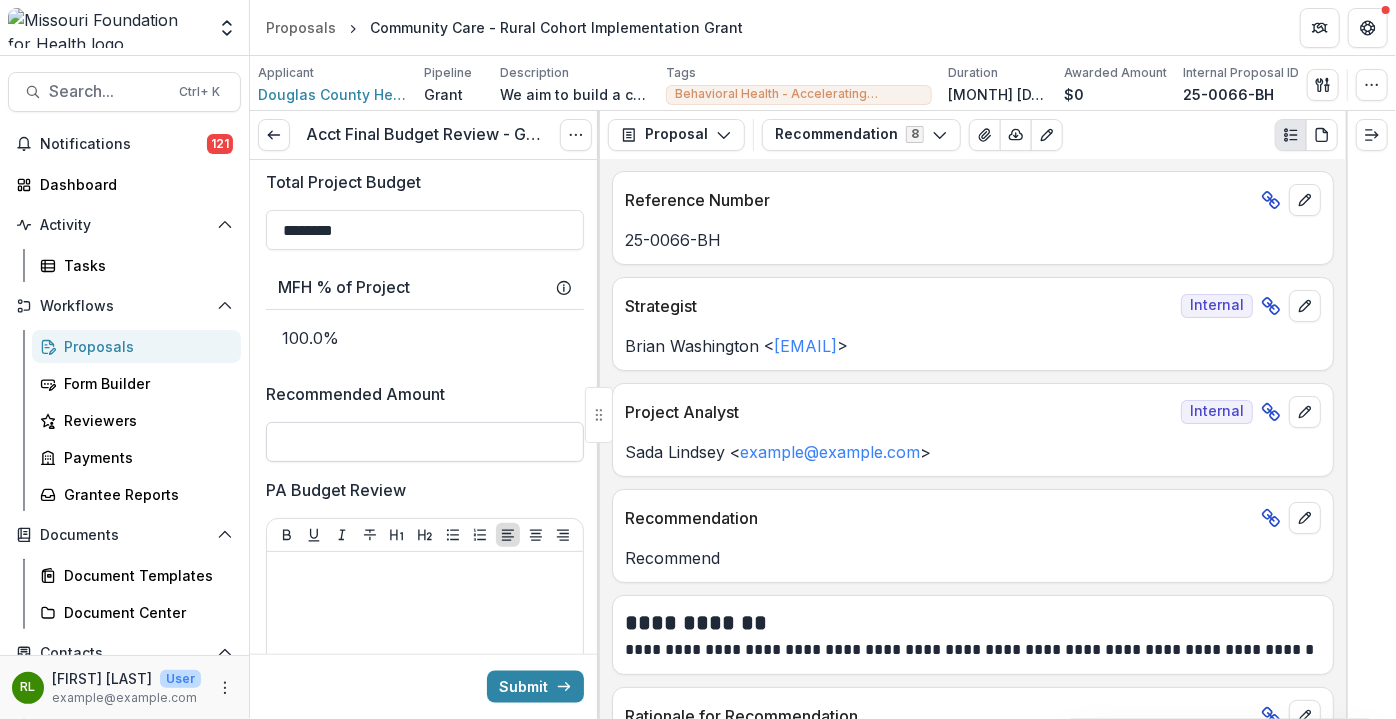 type on "********" 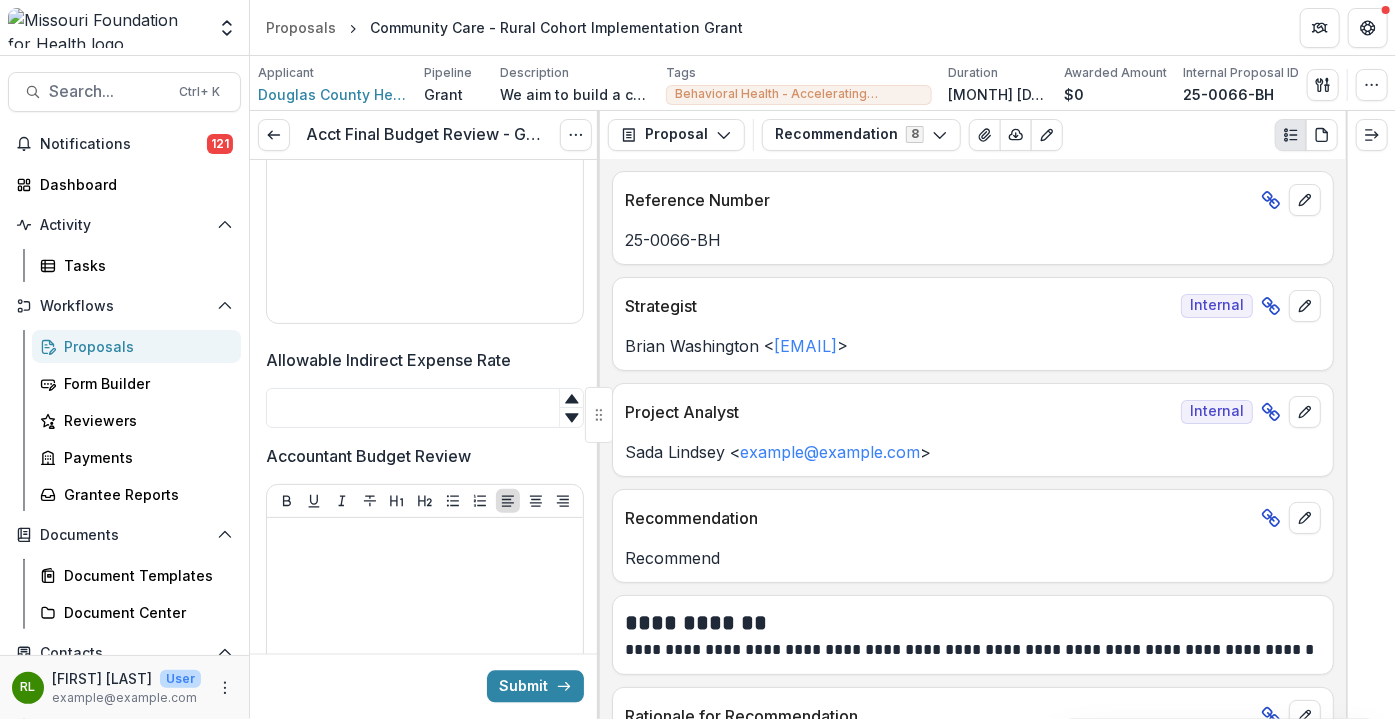 scroll, scrollTop: 1909, scrollLeft: 0, axis: vertical 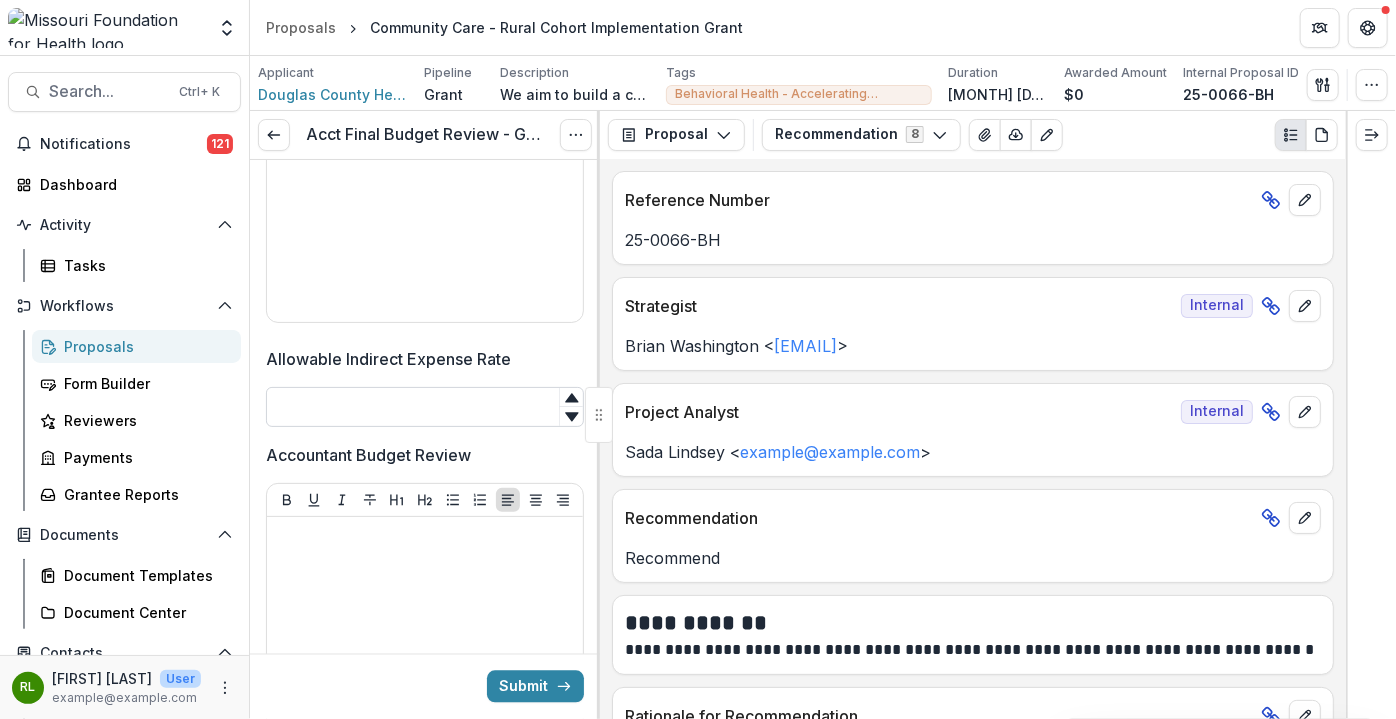 type on "********" 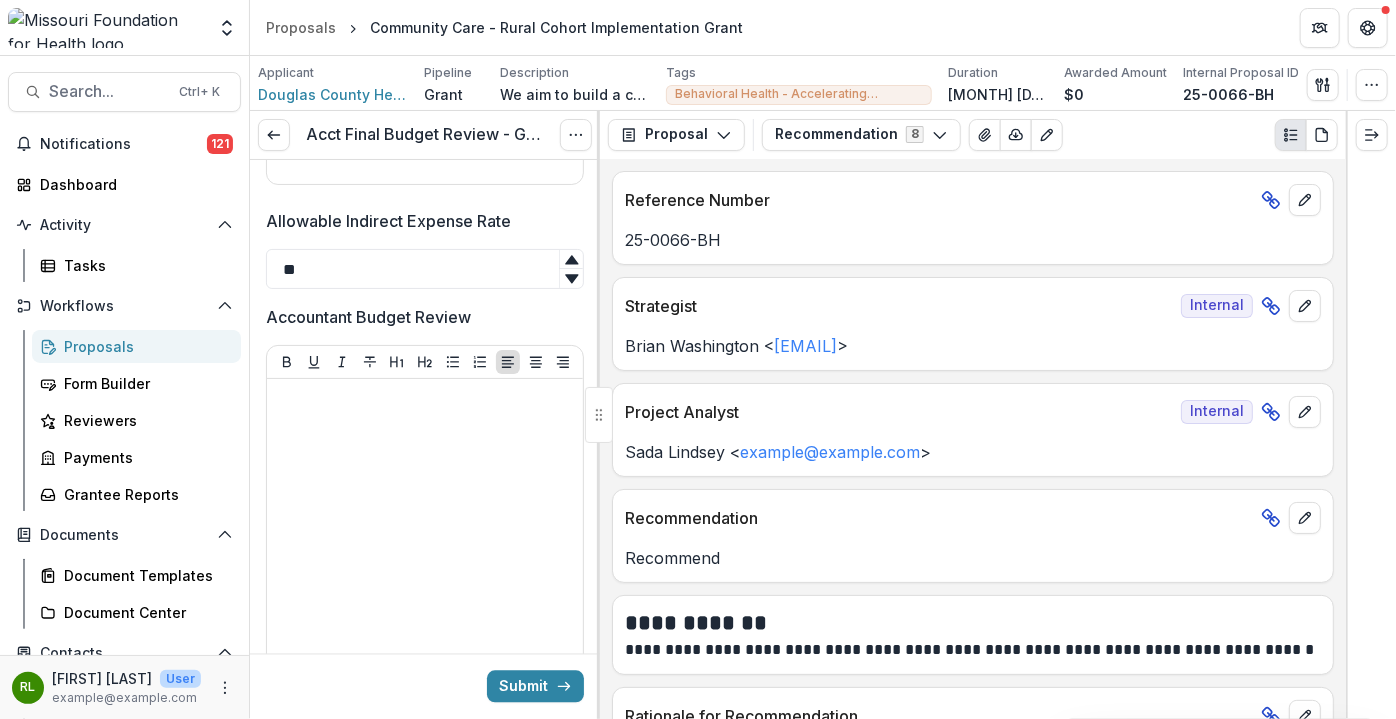 type on "**" 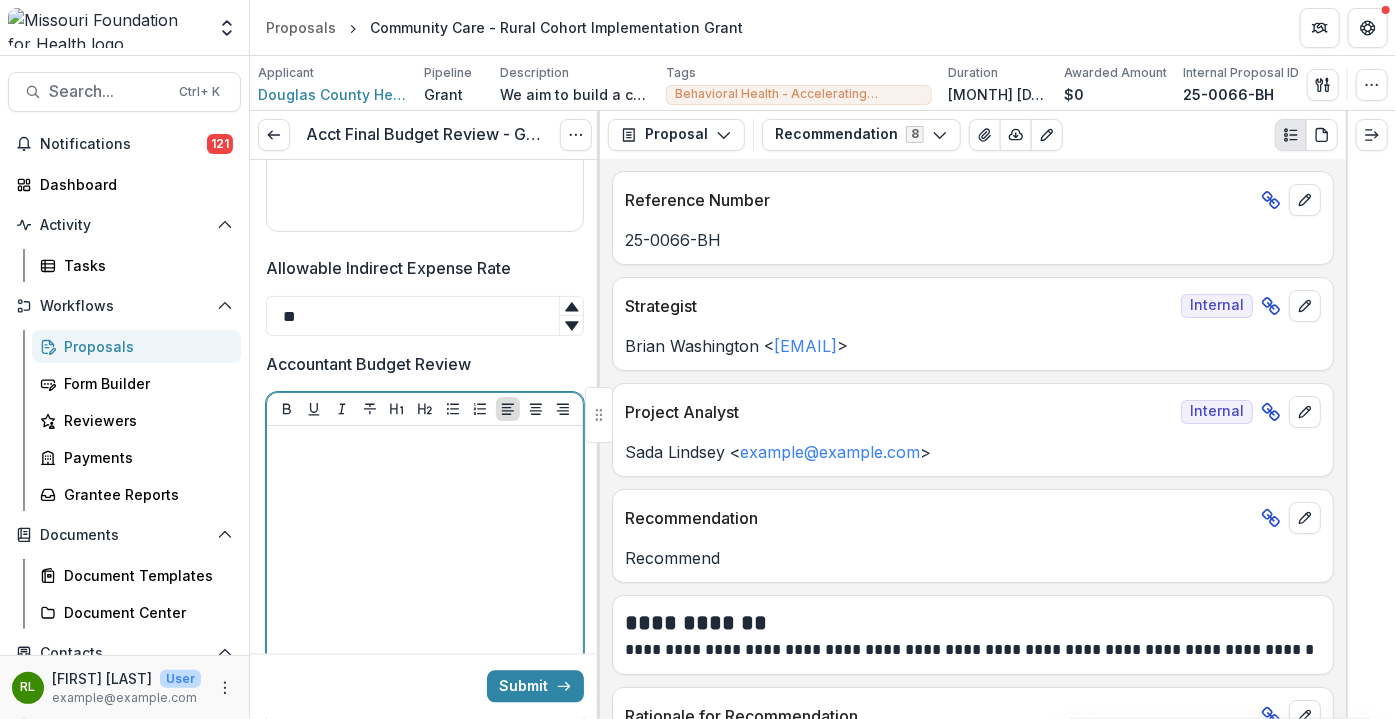 click at bounding box center [425, 584] 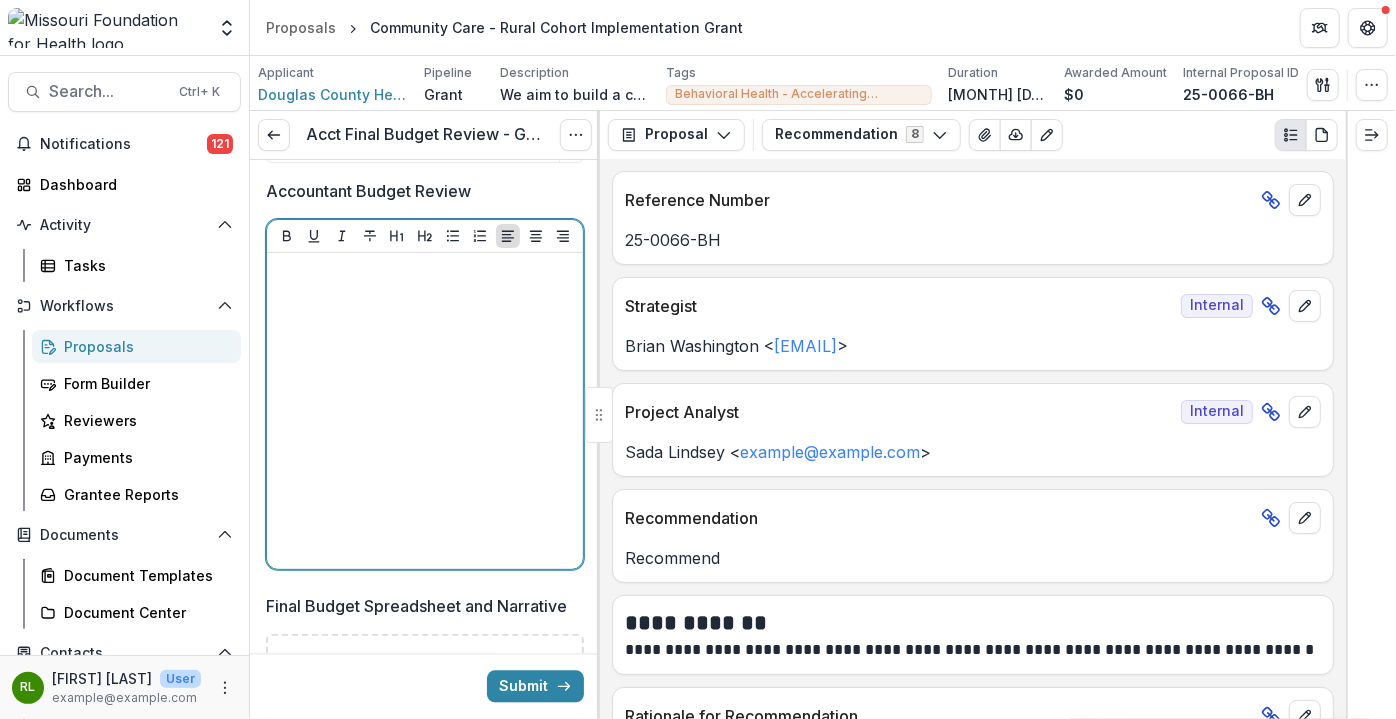 scroll, scrollTop: 2181, scrollLeft: 0, axis: vertical 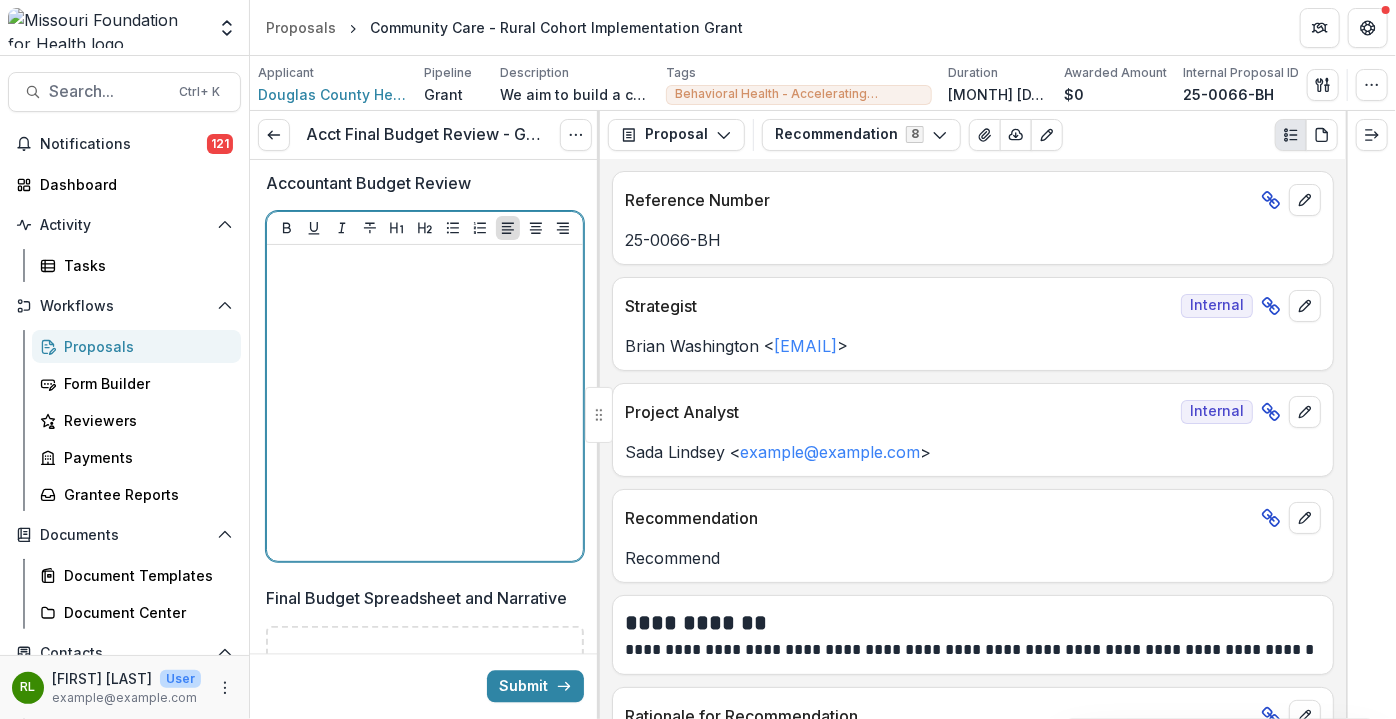 type 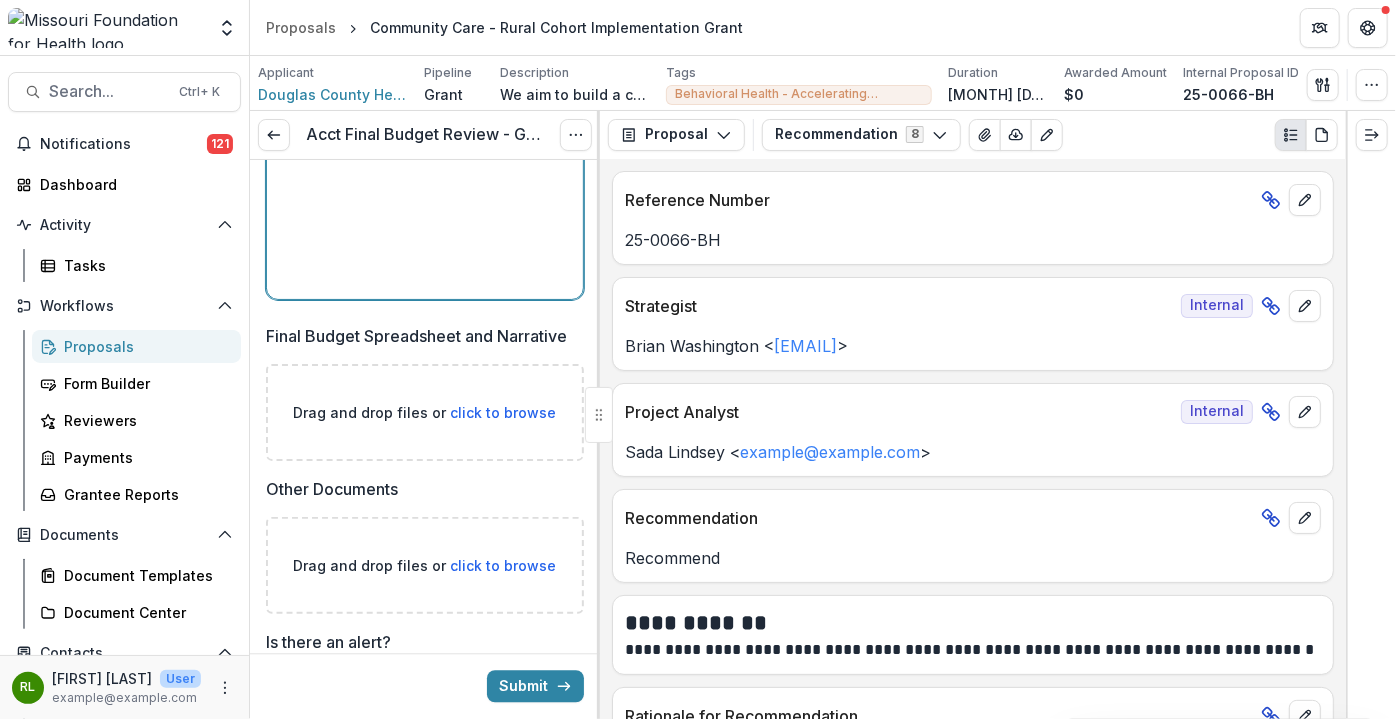 scroll, scrollTop: 2454, scrollLeft: 0, axis: vertical 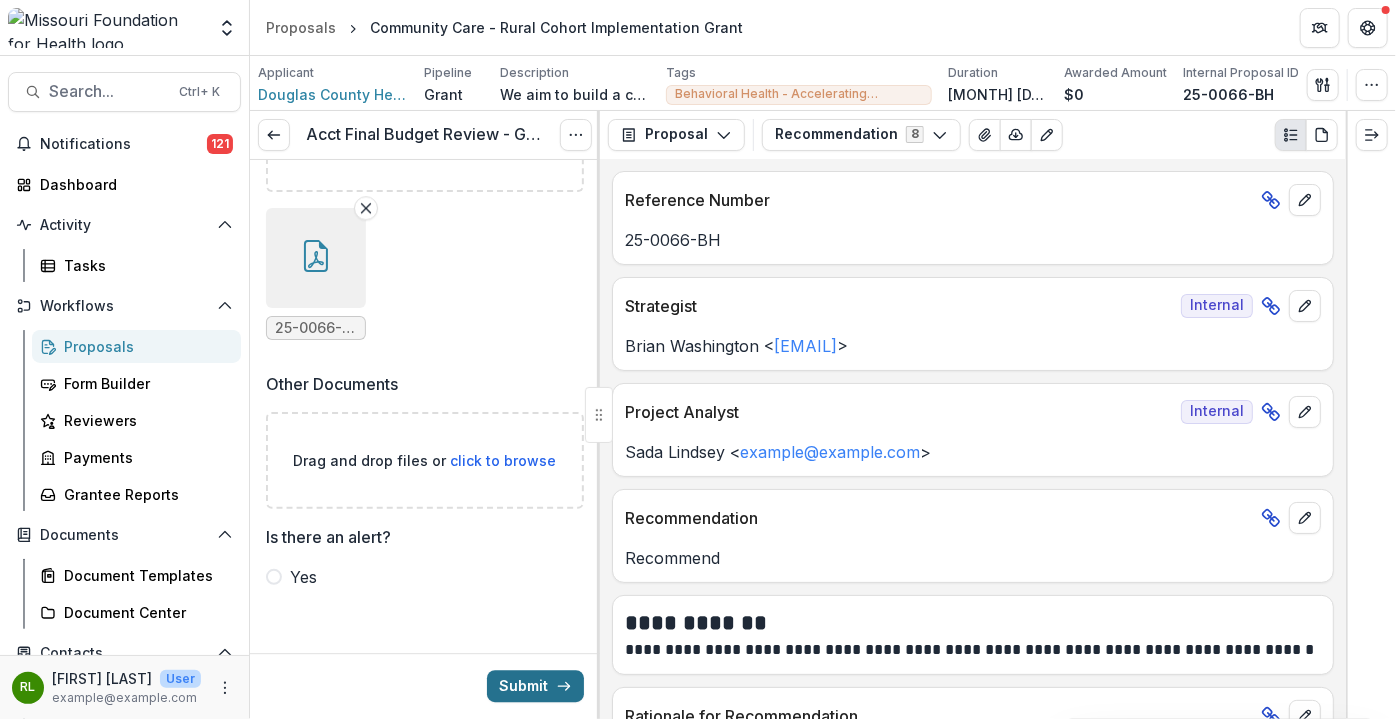 click on "Submit" at bounding box center [535, 686] 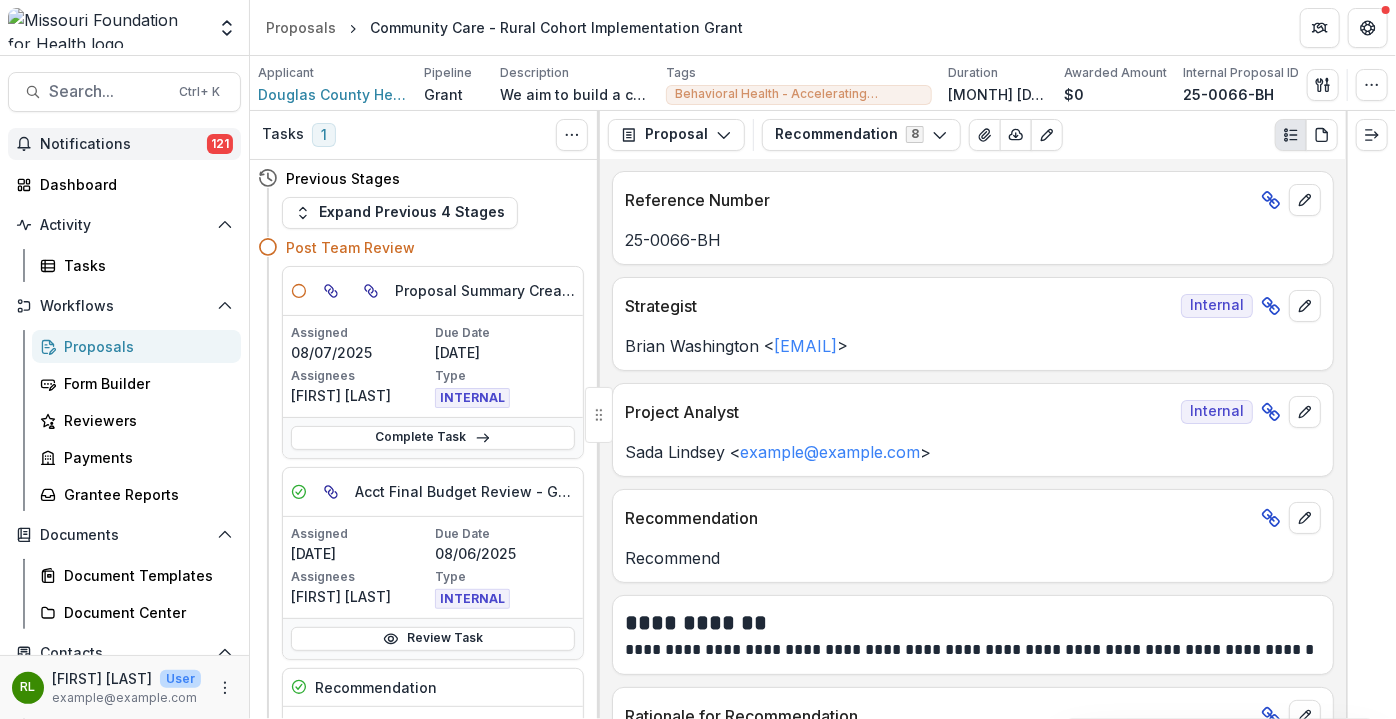 click on "Notifications" at bounding box center [123, 144] 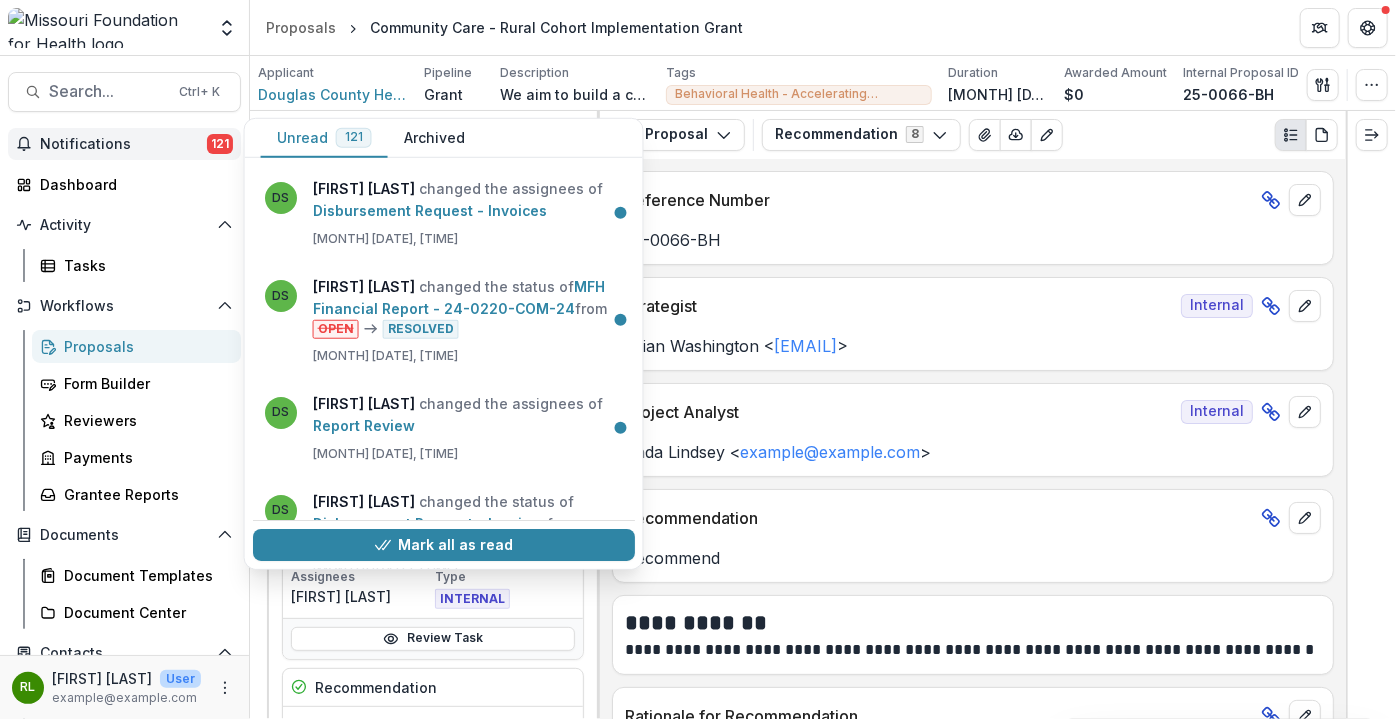 click on "Notifications" at bounding box center (123, 144) 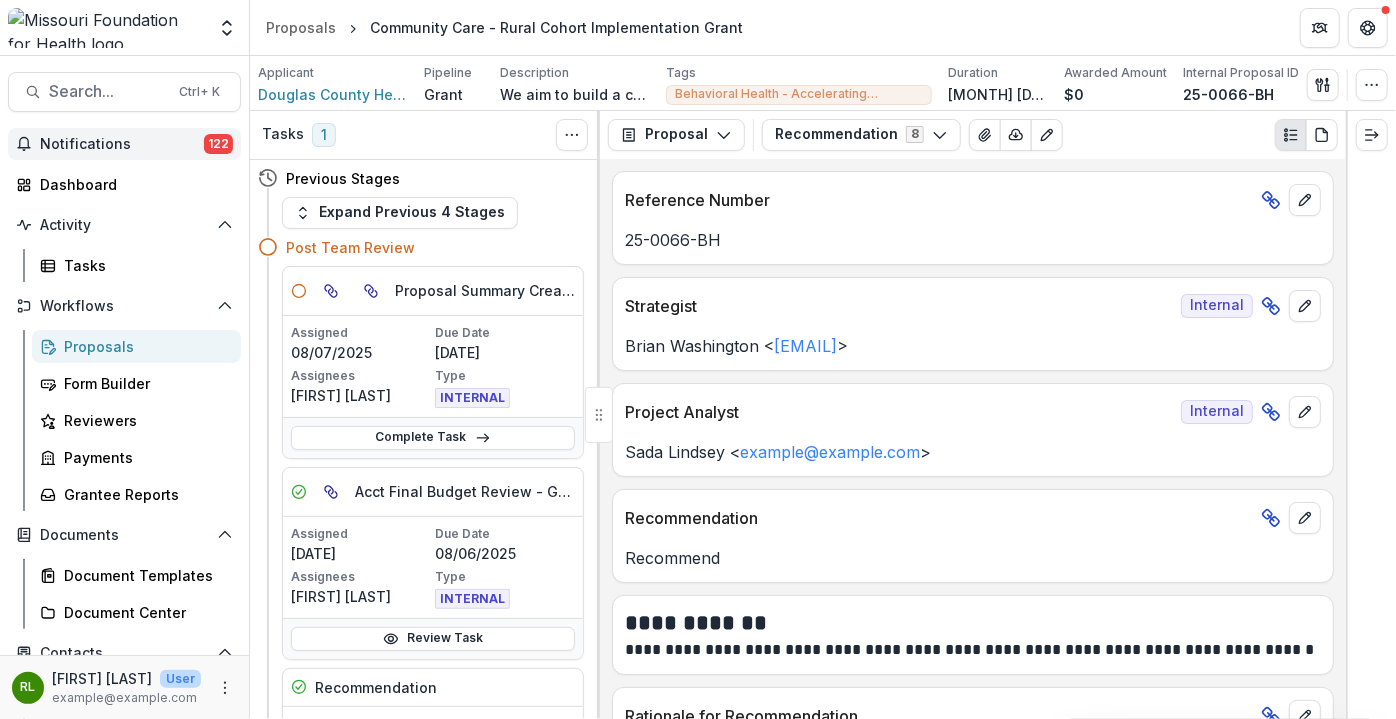 click on "Notifications" at bounding box center [122, 144] 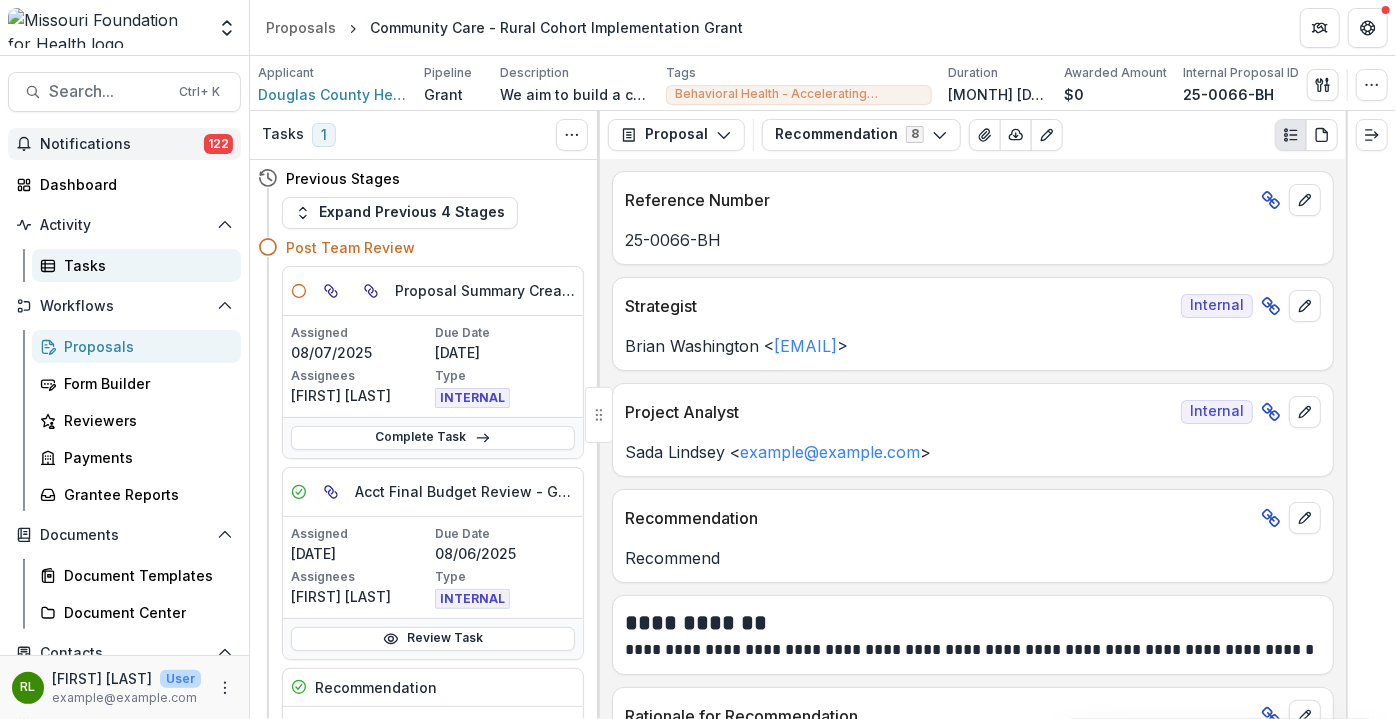 click on "Tasks" at bounding box center (144, 265) 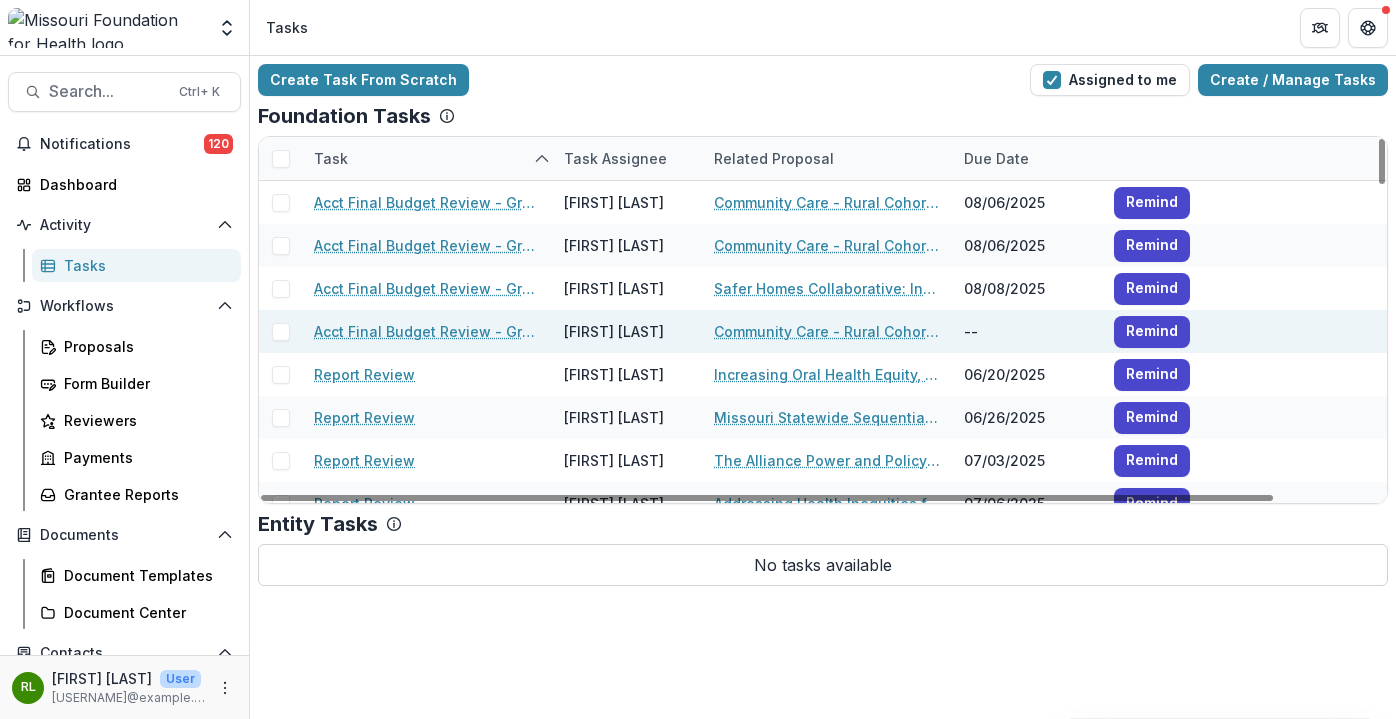 scroll, scrollTop: 0, scrollLeft: 0, axis: both 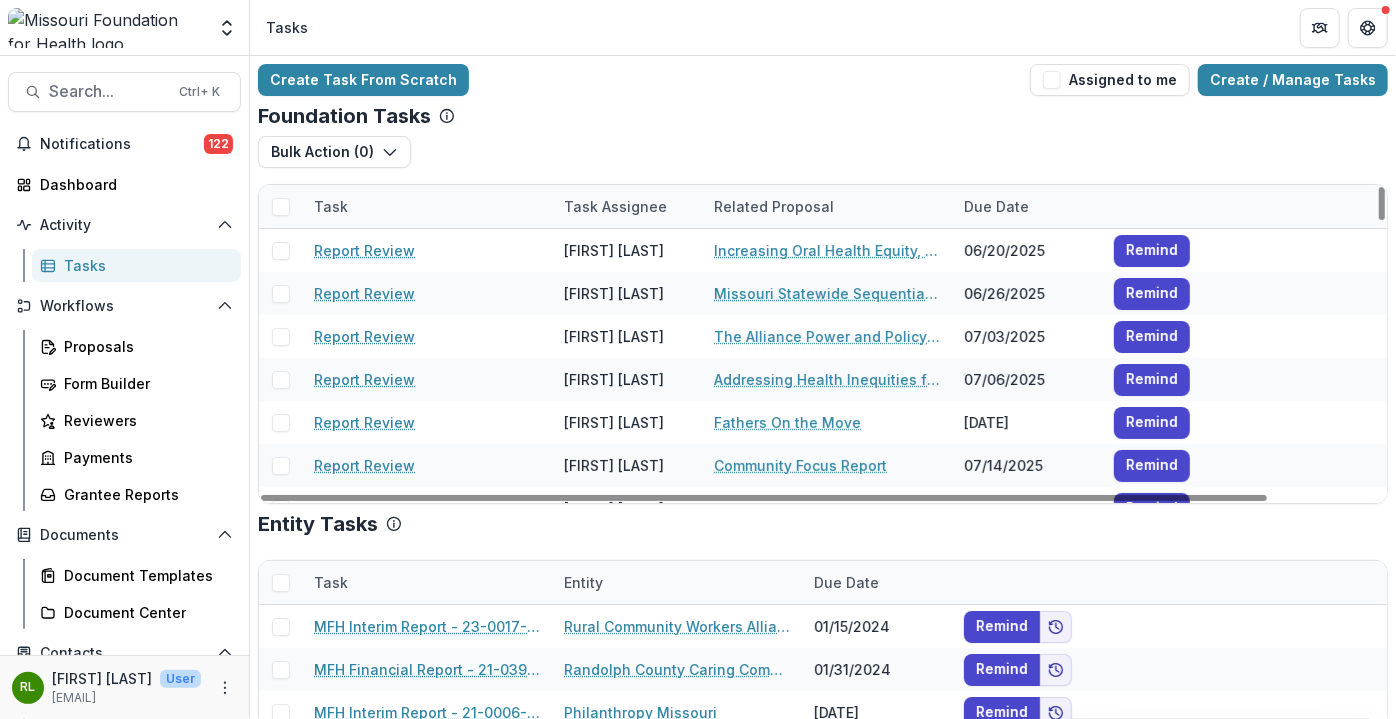 click on "Bulk Action ( 0 ) Reporting Schedule Tasks" at bounding box center [823, 160] 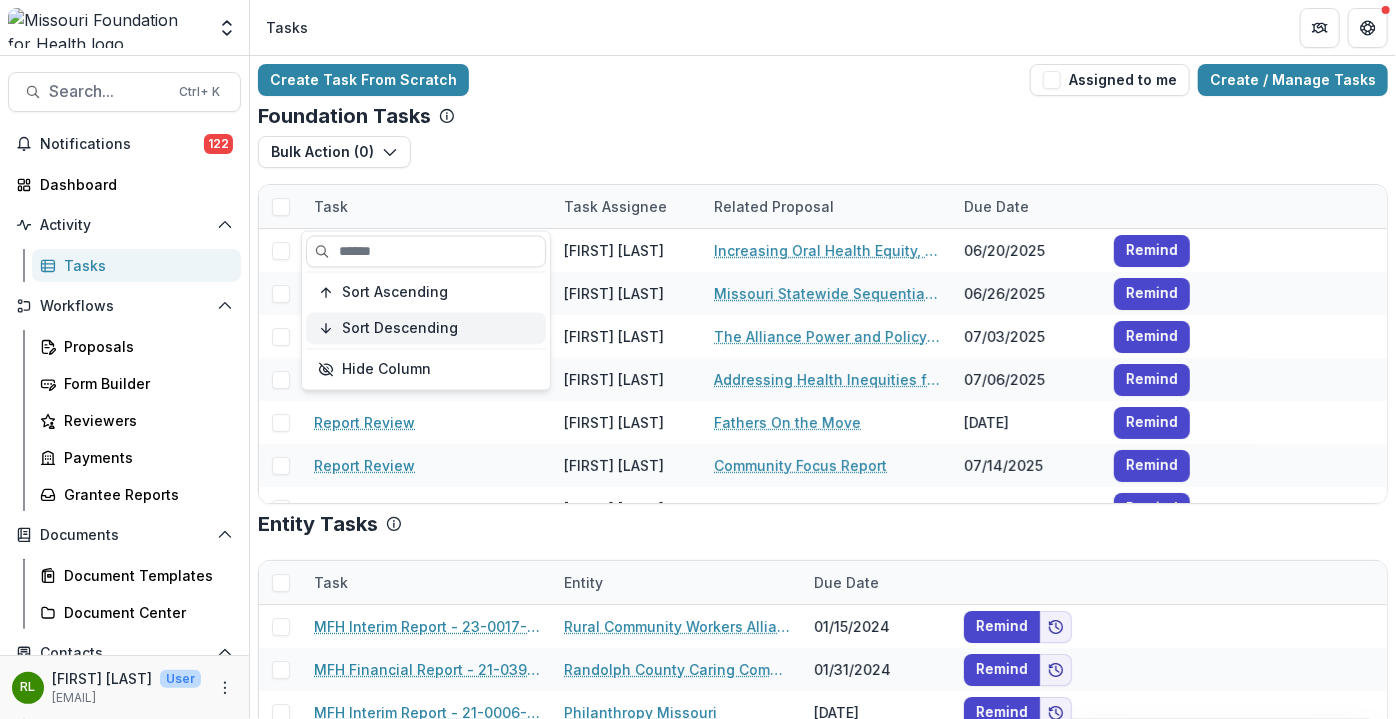 click on "Sort Descending" at bounding box center (400, 328) 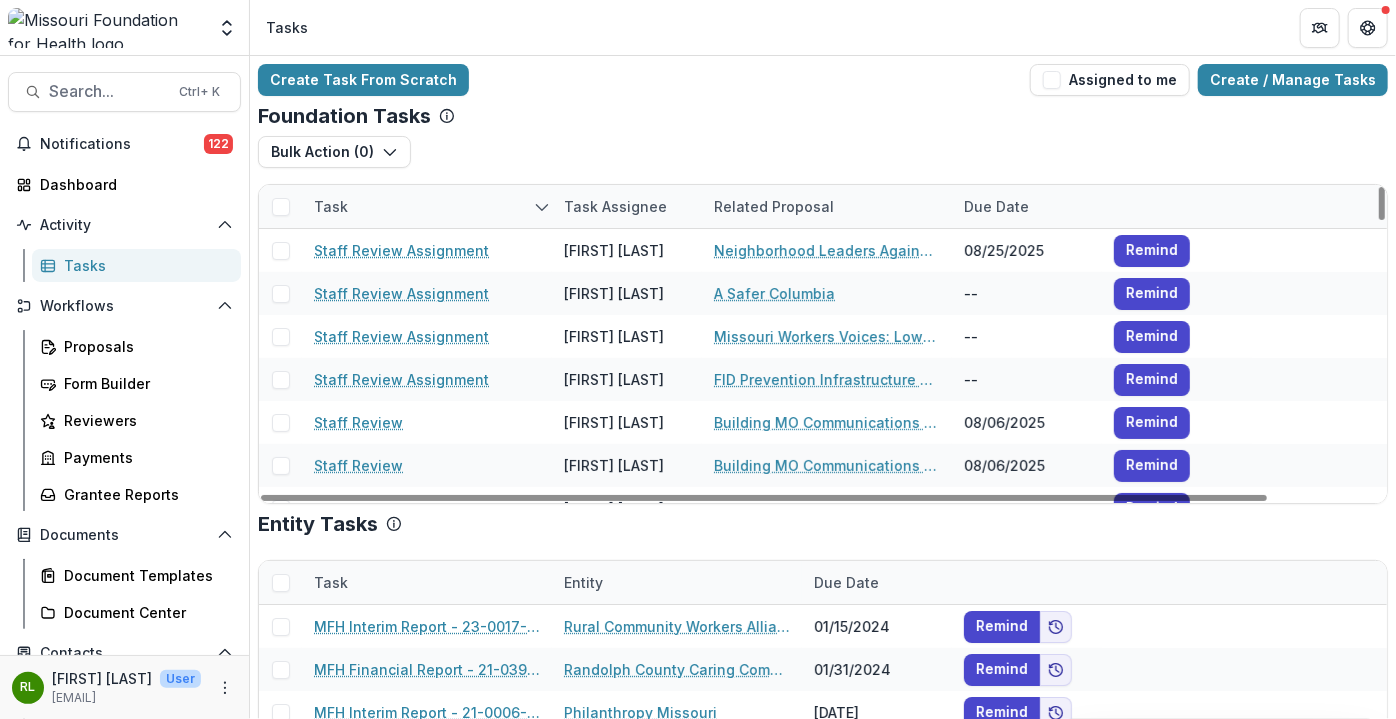 click on "Bulk Action ( 0 ) Reporting Schedule Tasks" at bounding box center (823, 160) 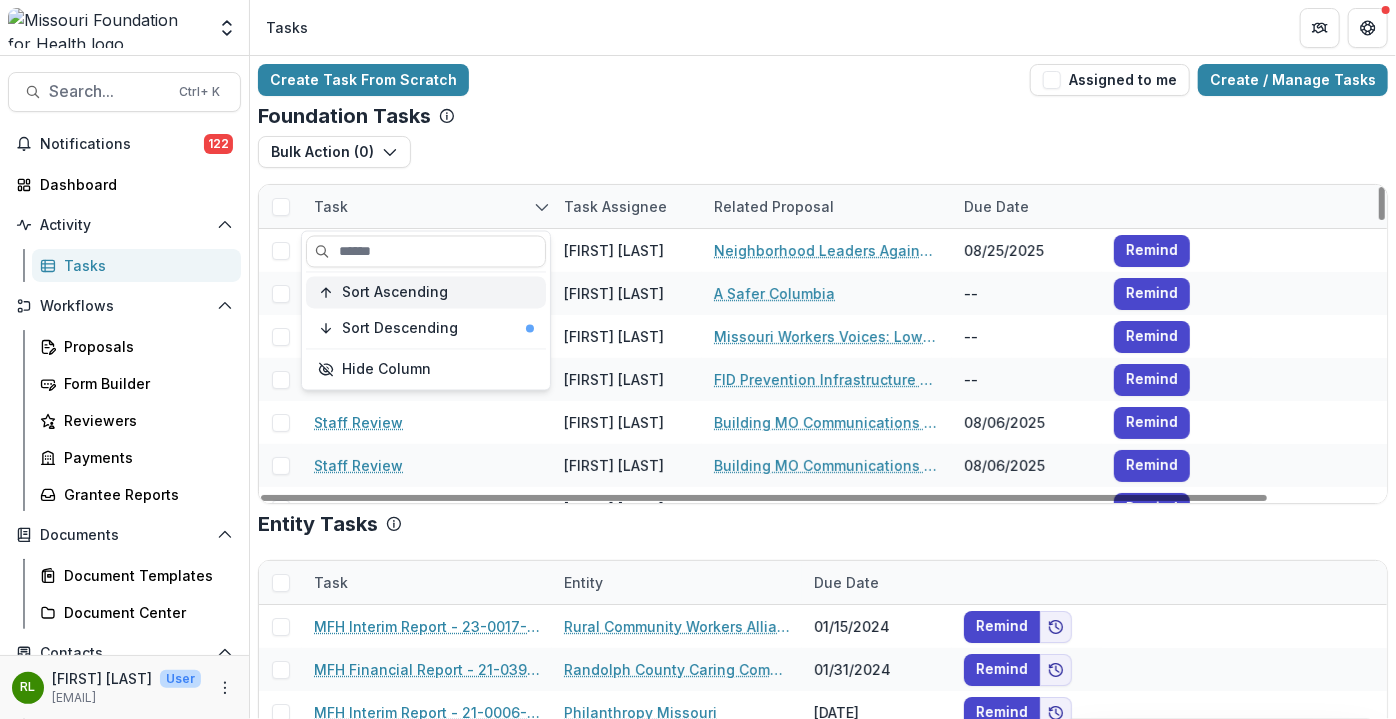 click on "Sort Ascending" at bounding box center (395, 292) 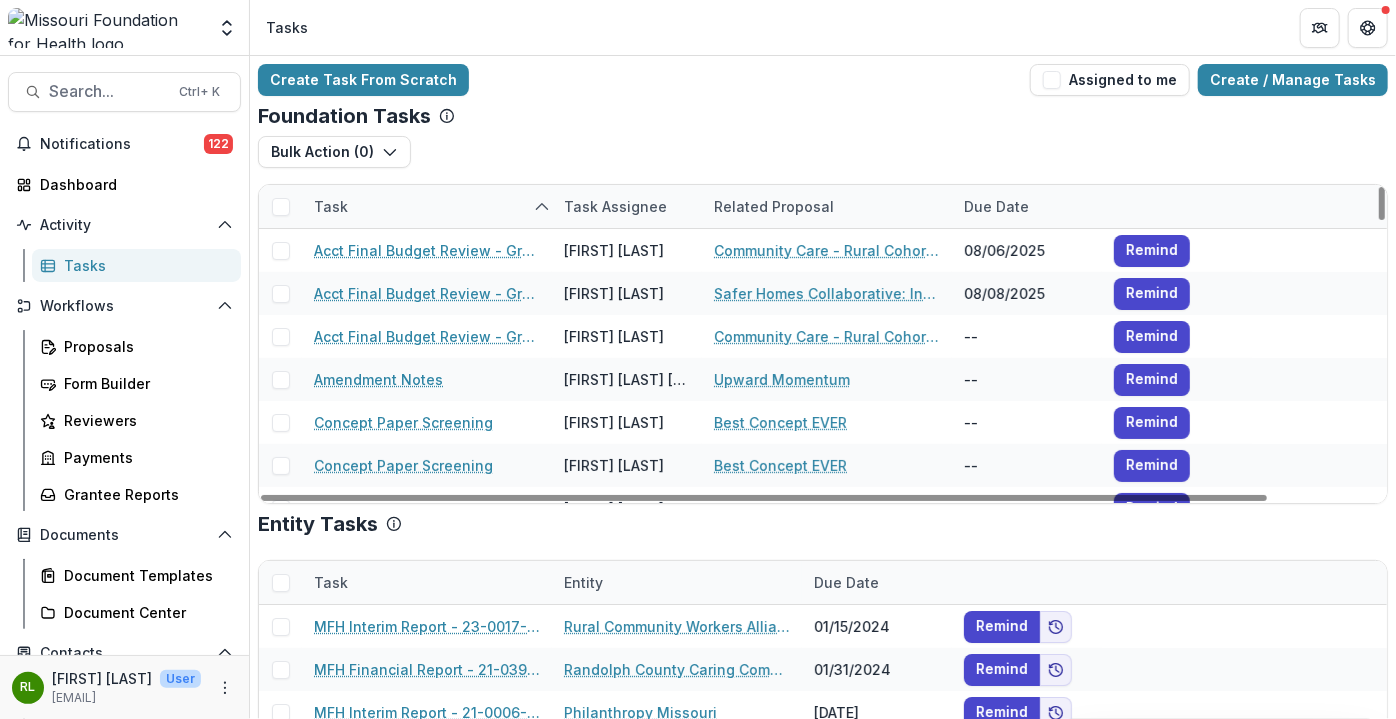 click on "Bulk Action ( 0 ) Reporting Schedule Tasks" at bounding box center (823, 160) 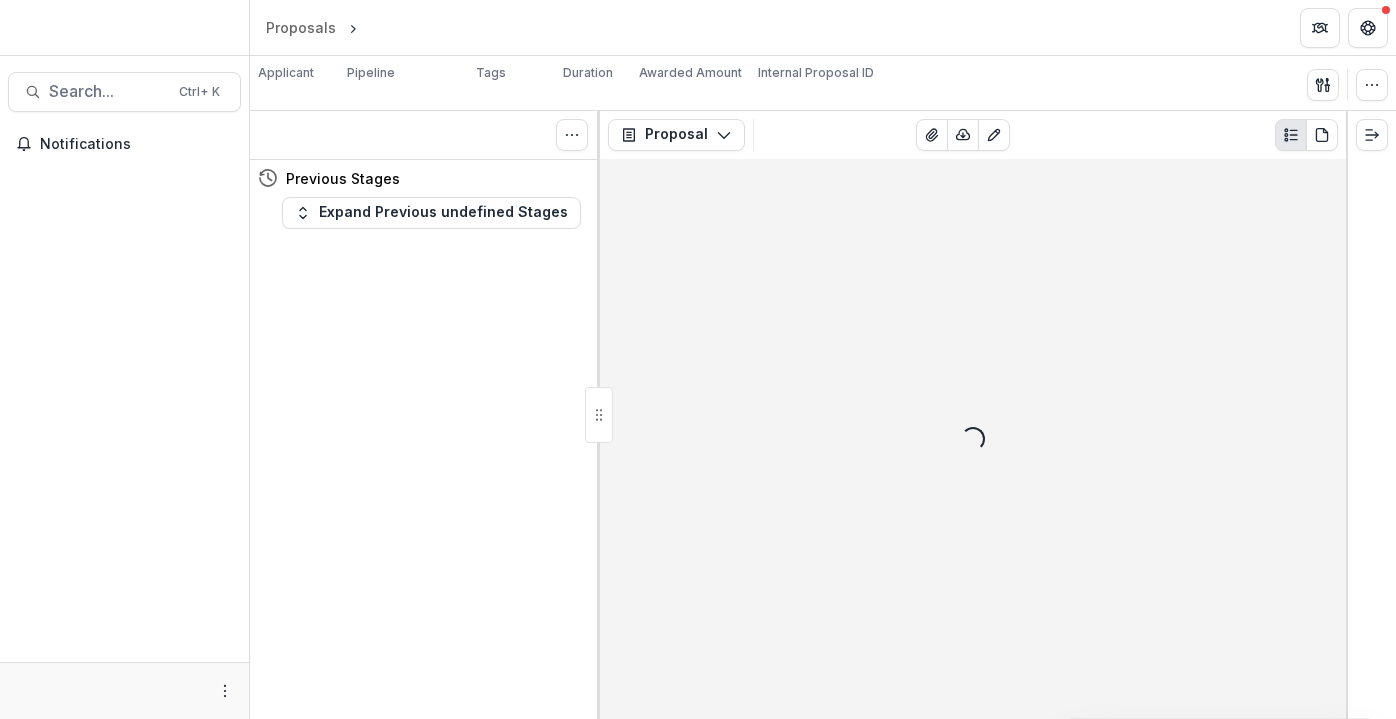 scroll, scrollTop: 0, scrollLeft: 0, axis: both 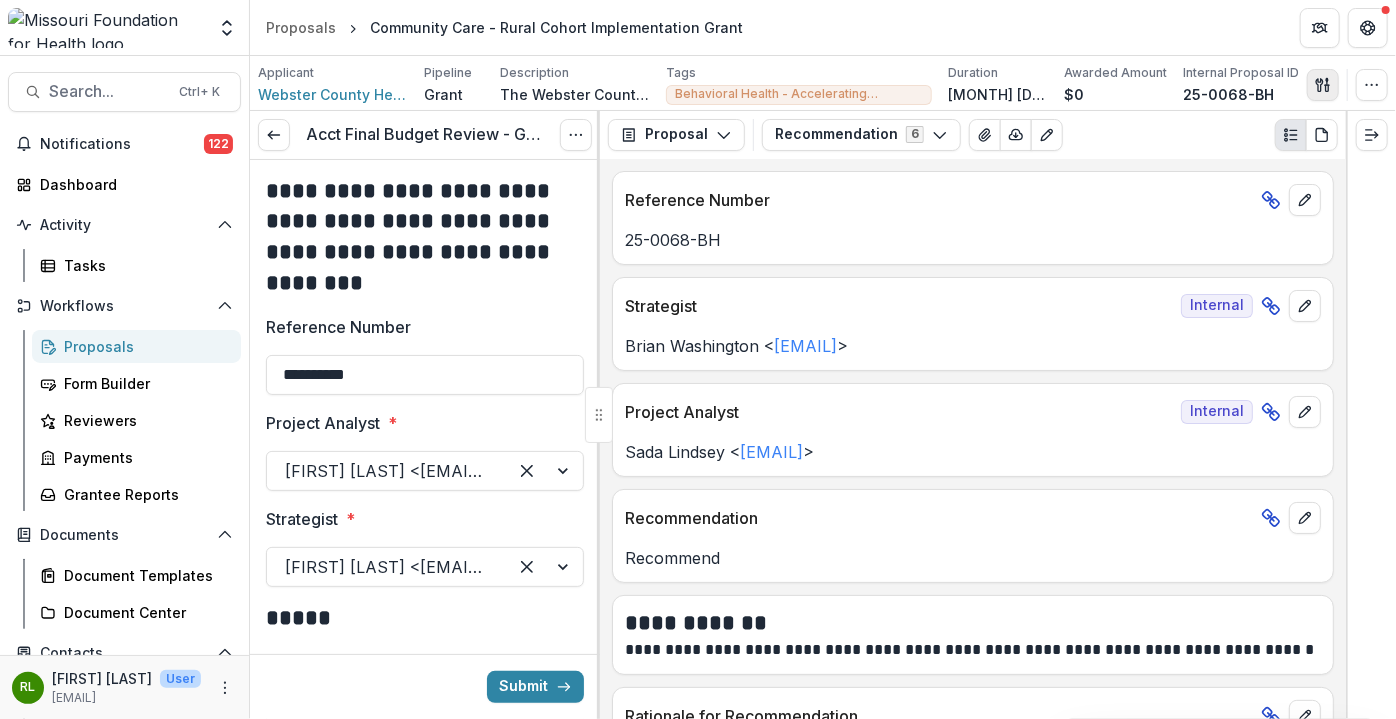 click 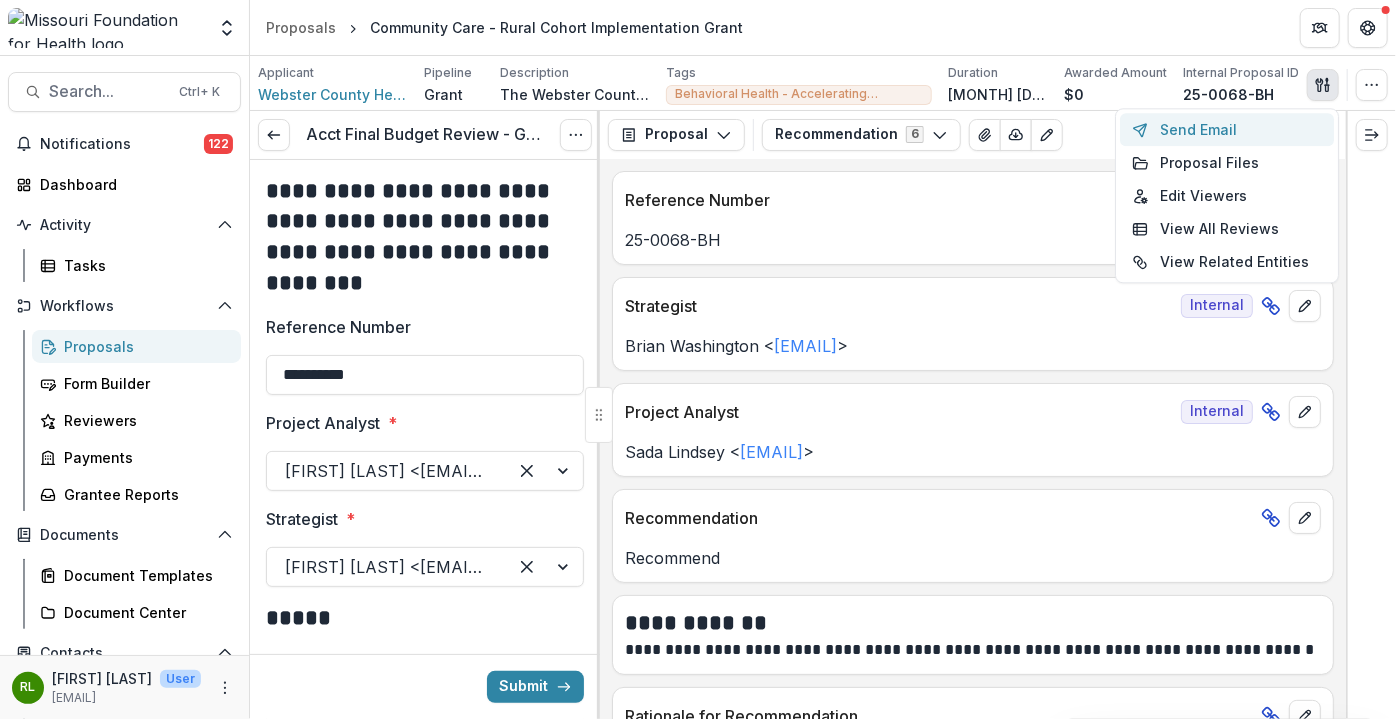 click on "Send Email" at bounding box center [1227, 129] 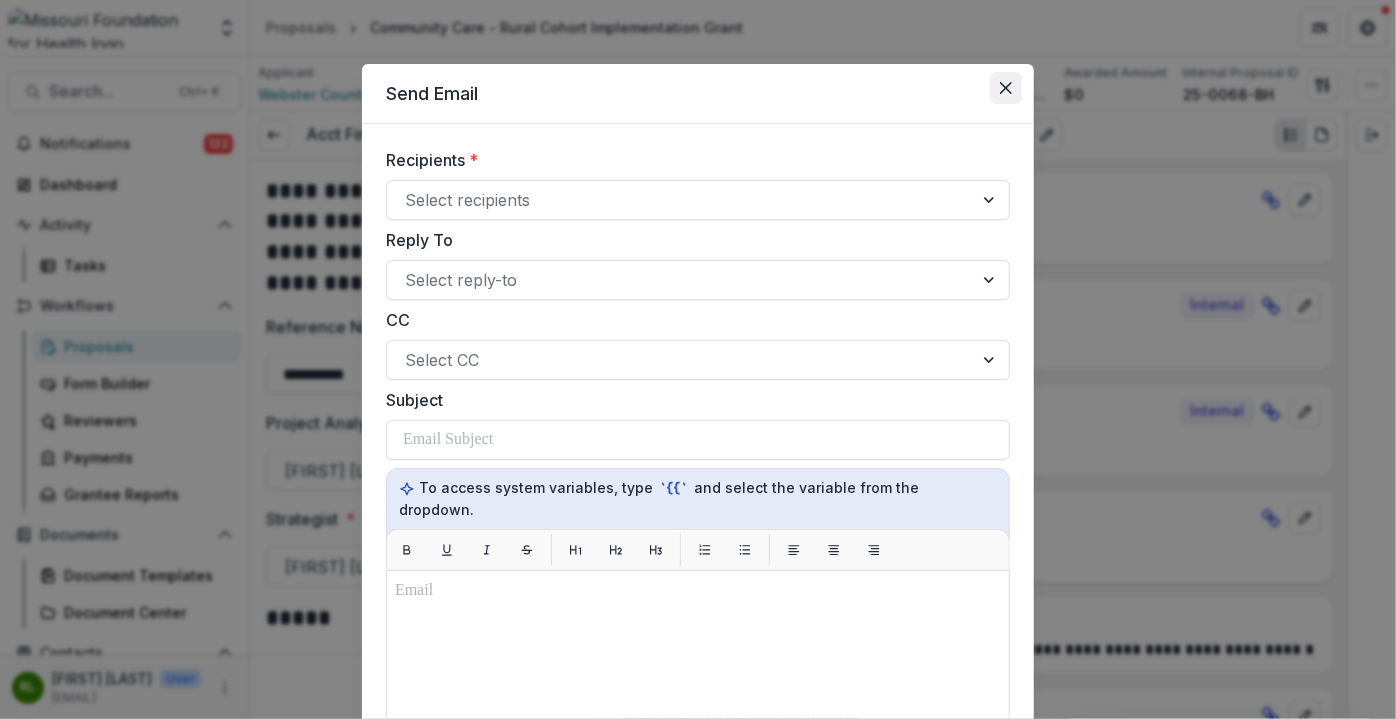 click at bounding box center [1006, 88] 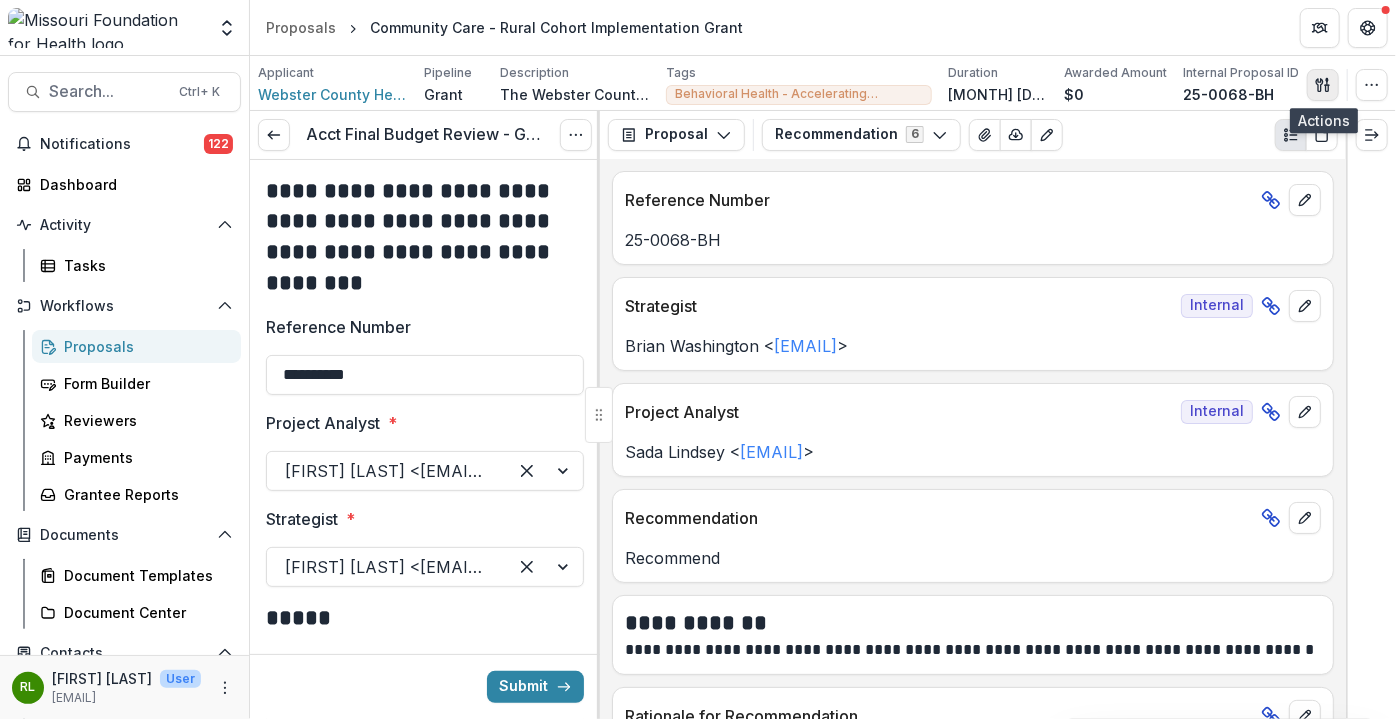 click 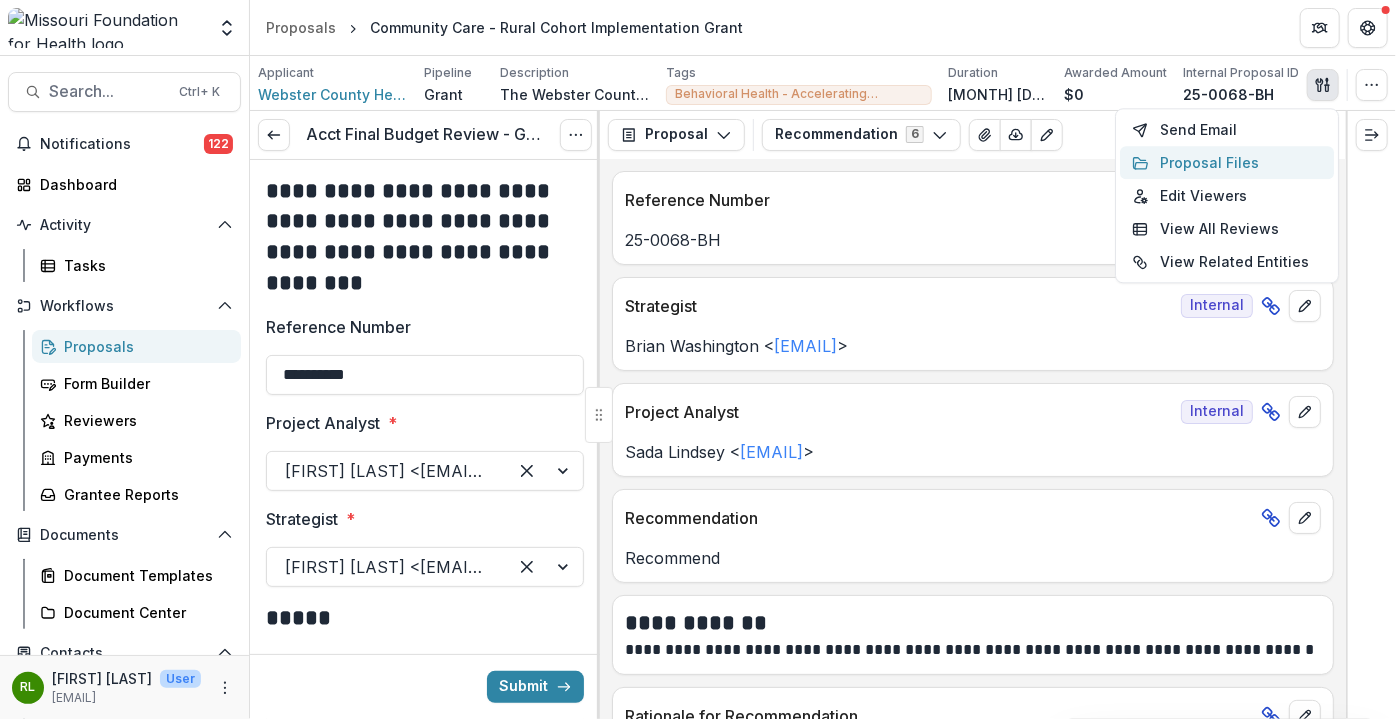 click on "Proposal Files" at bounding box center [1227, 162] 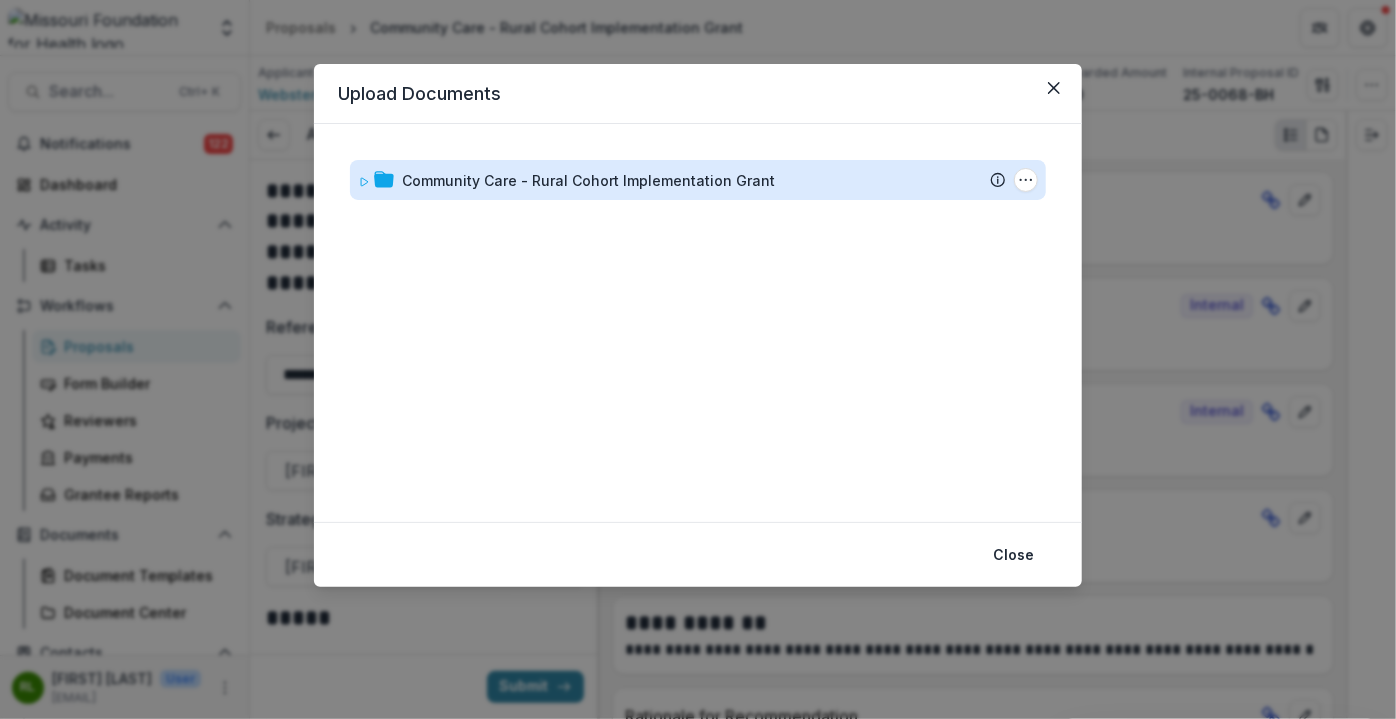 click on "Community Care - Rural Cohort Implementation Grant" at bounding box center (588, 180) 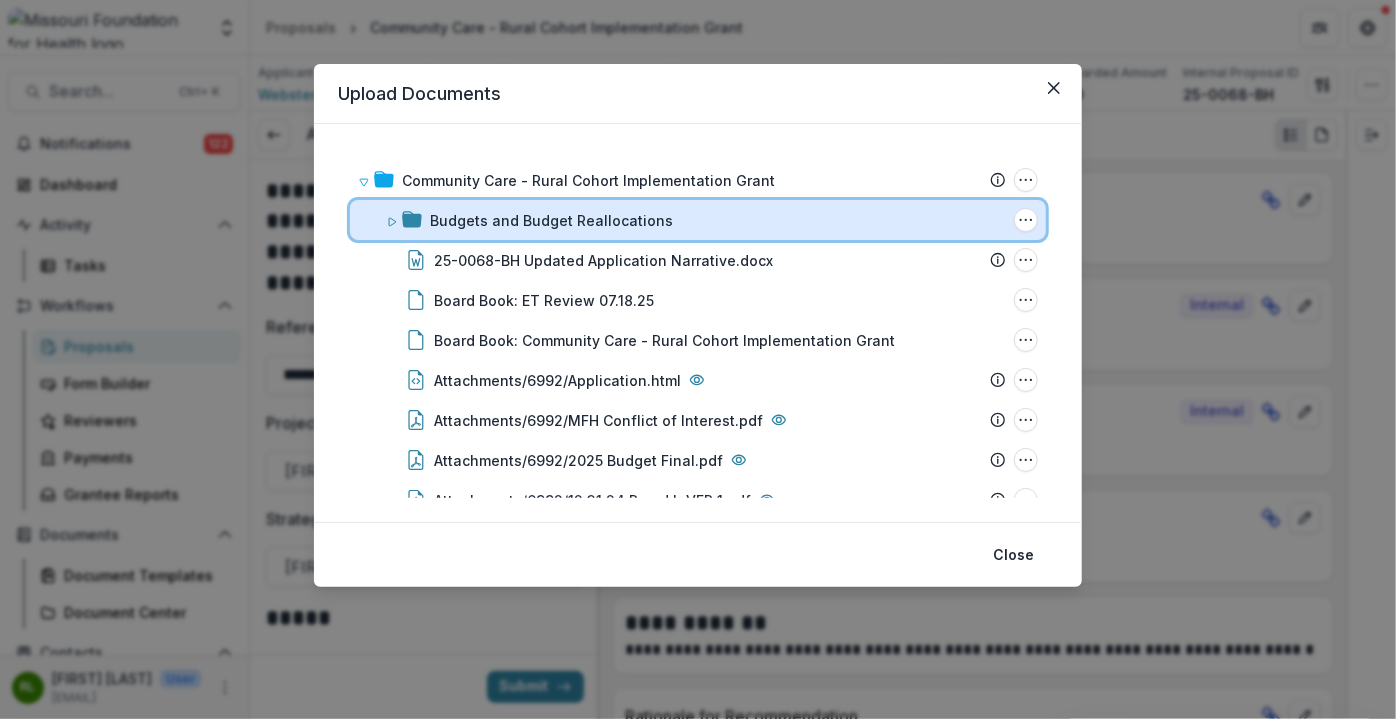 click on "Budgets and Budget Reallocations Folder Options Rename Add Subfolder Delete" at bounding box center [698, 220] 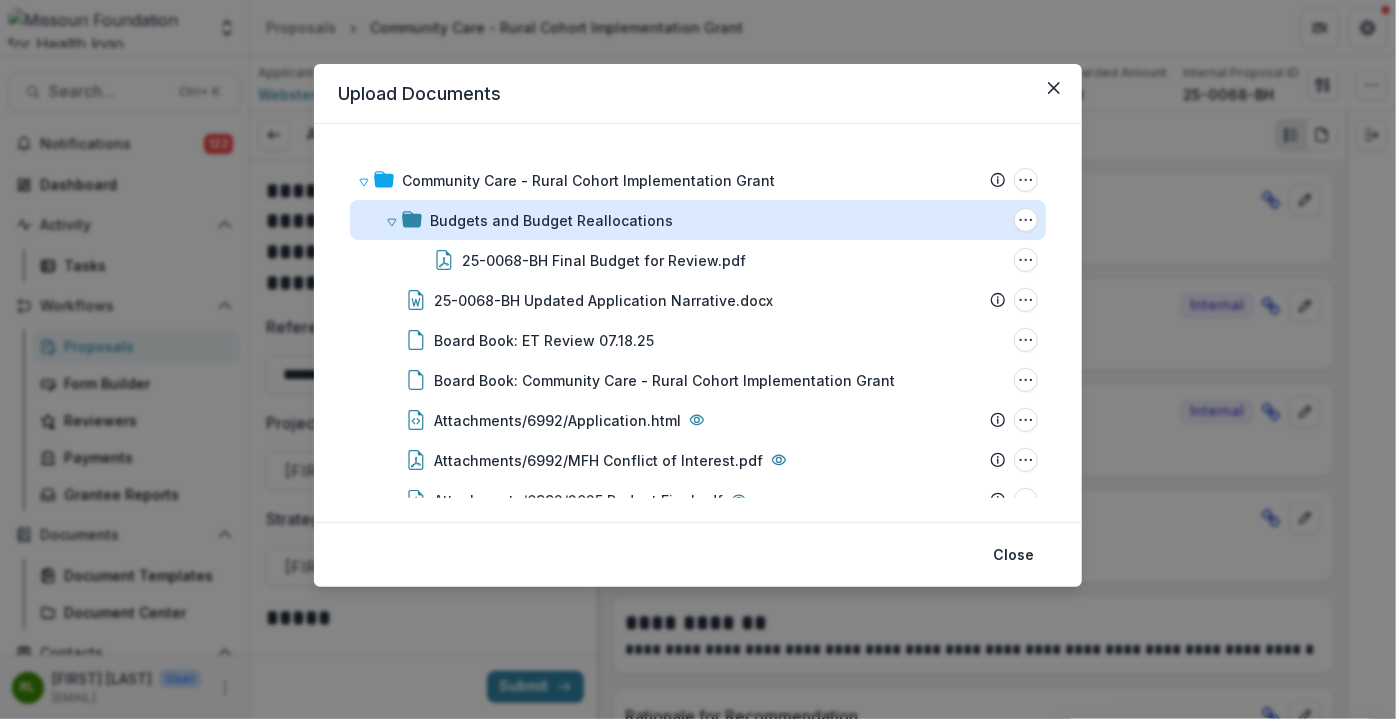 click on "25-0068-BH Final Budget for Review.pdf" at bounding box center [604, 260] 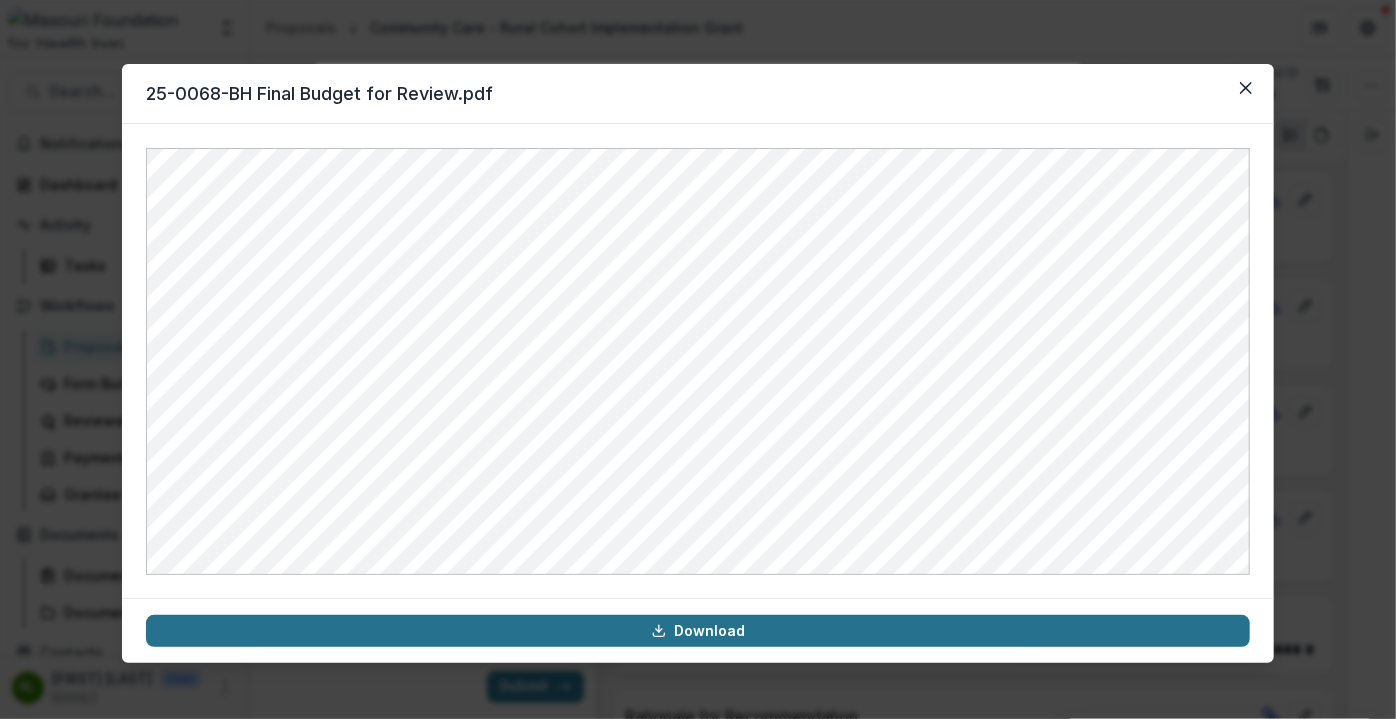 click on "Download" at bounding box center [698, 631] 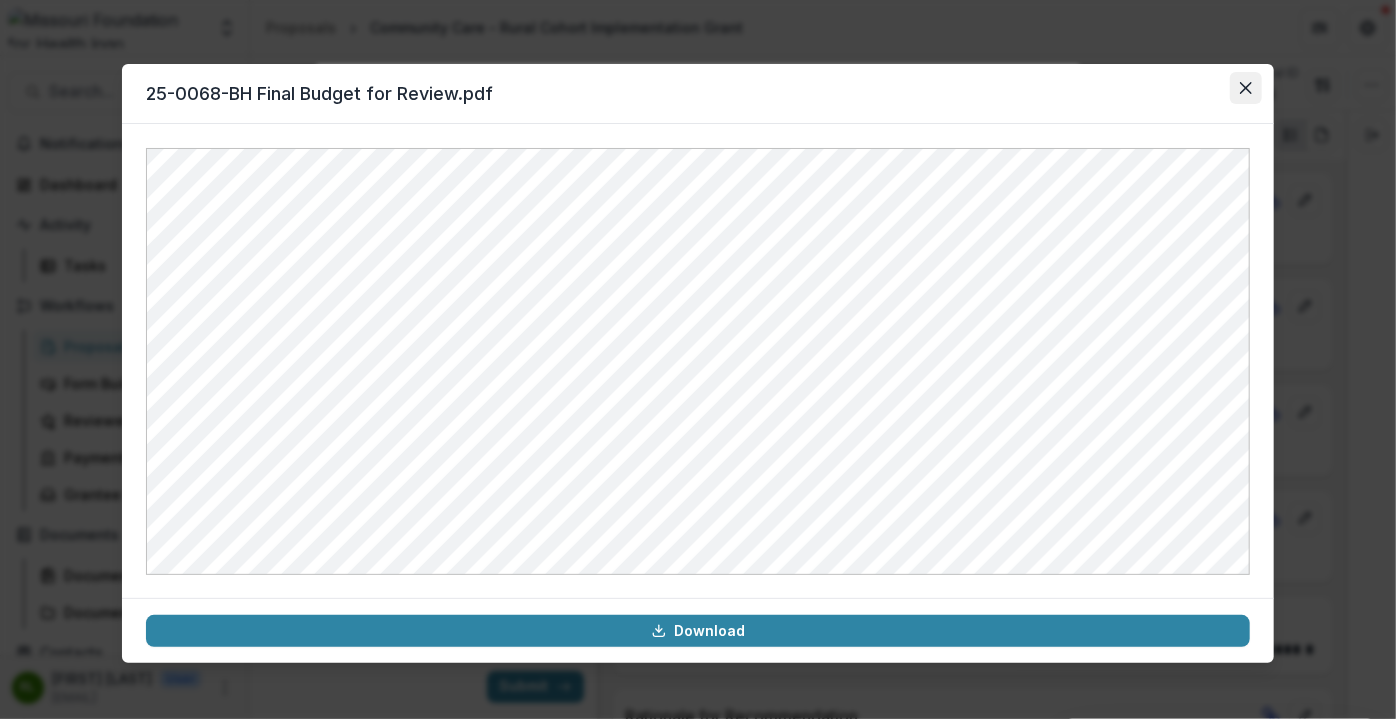 click at bounding box center (1246, 88) 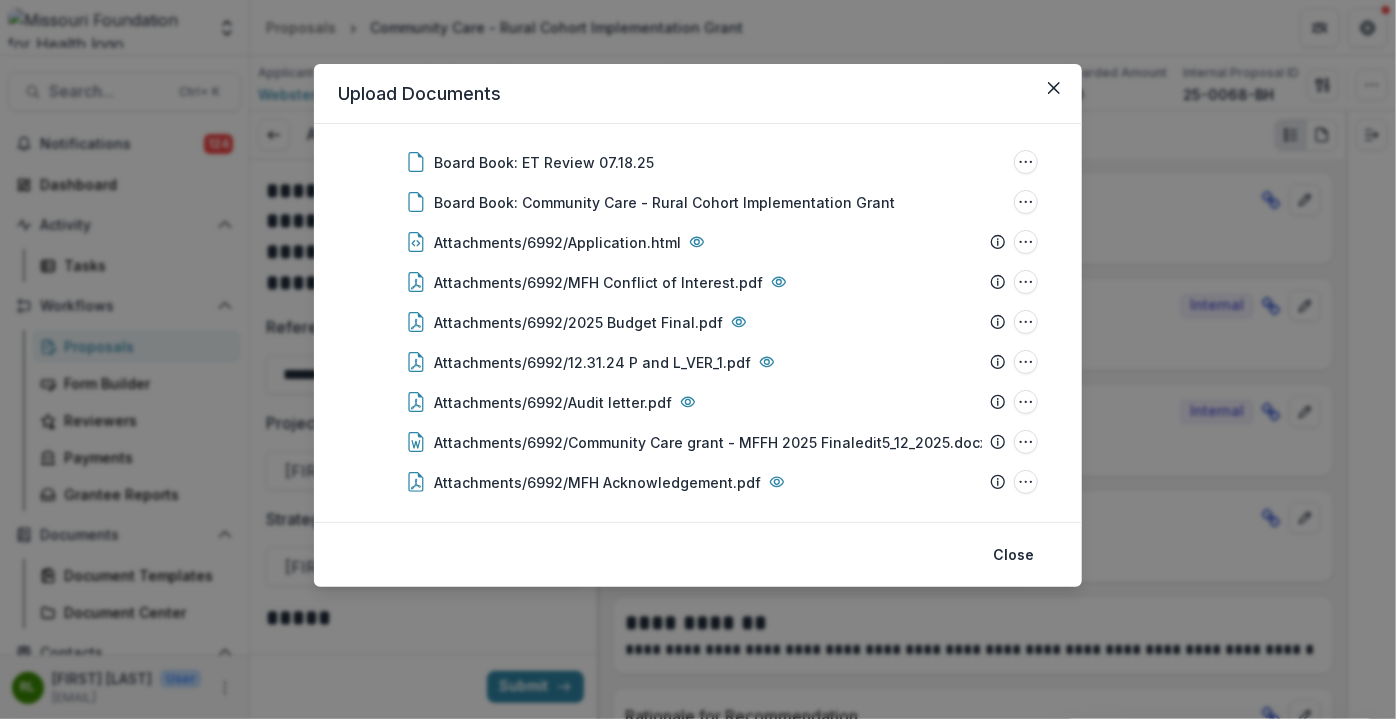 scroll, scrollTop: 181, scrollLeft: 0, axis: vertical 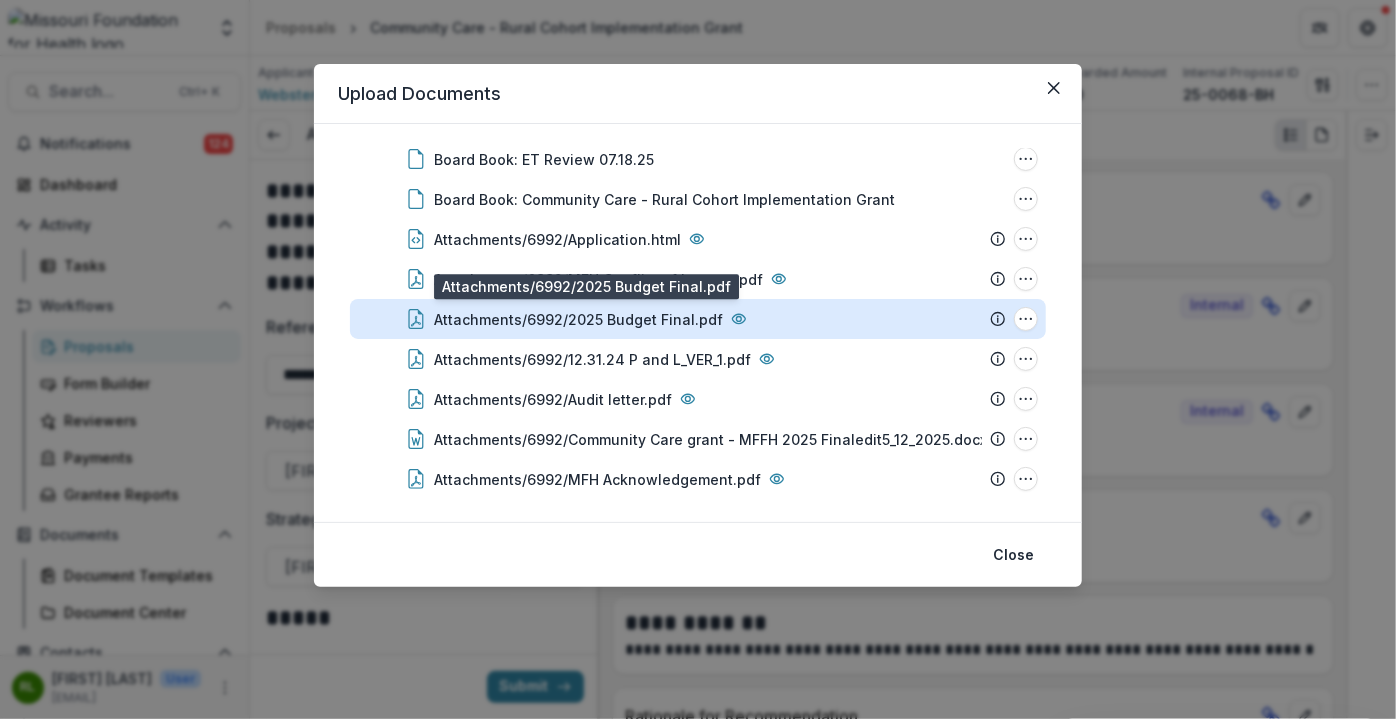 click on "Attachments/6992/2025 Budget Final.pdf" at bounding box center (578, 319) 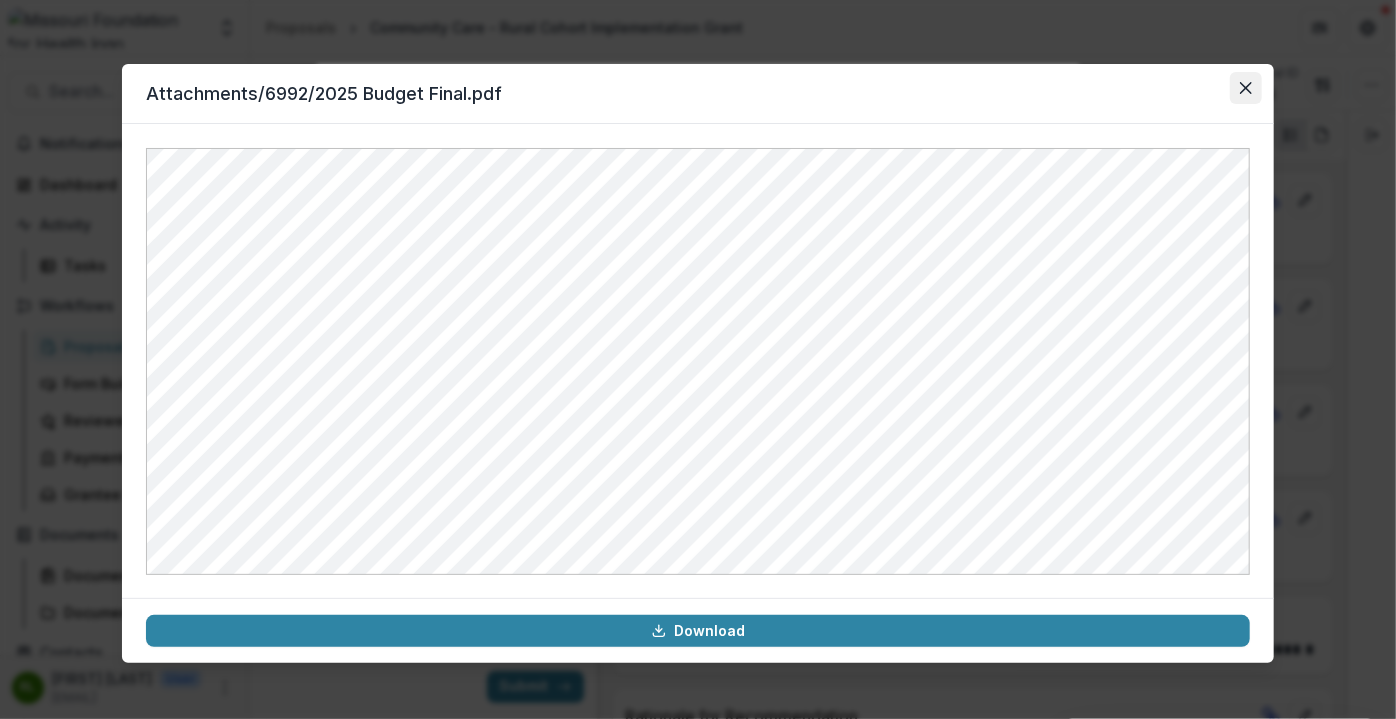 click 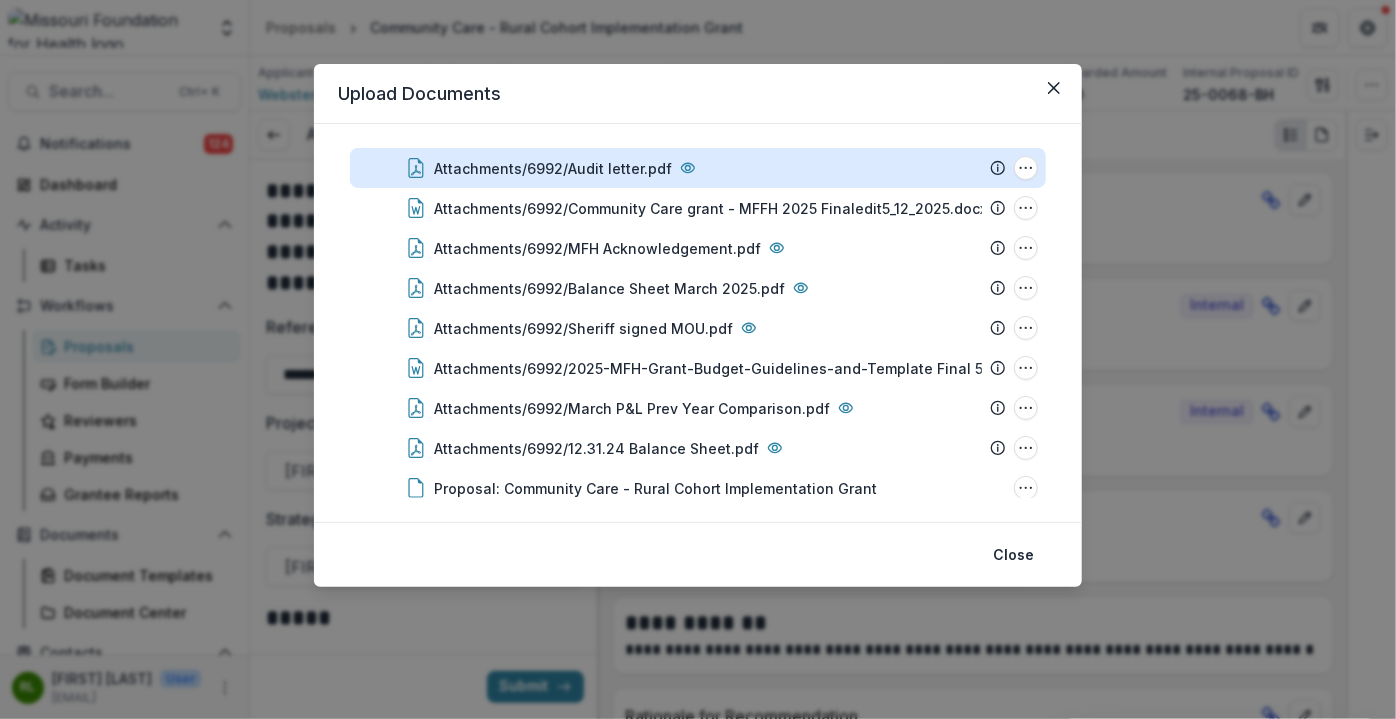 scroll, scrollTop: 434, scrollLeft: 0, axis: vertical 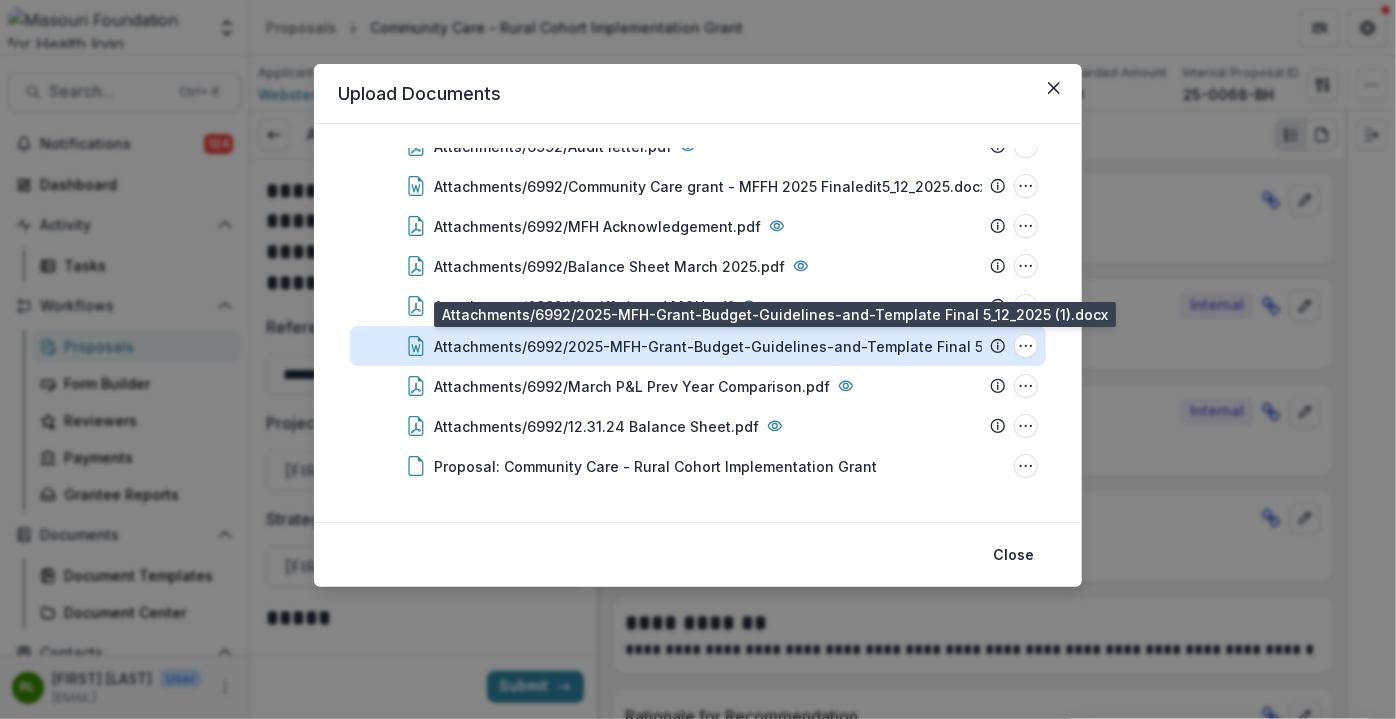 click on "Attachments/6992/2025-MFH-Grant-Budget-Guidelines-and-Template Final 5_12_2025 (1).docx" at bounding box center (764, 346) 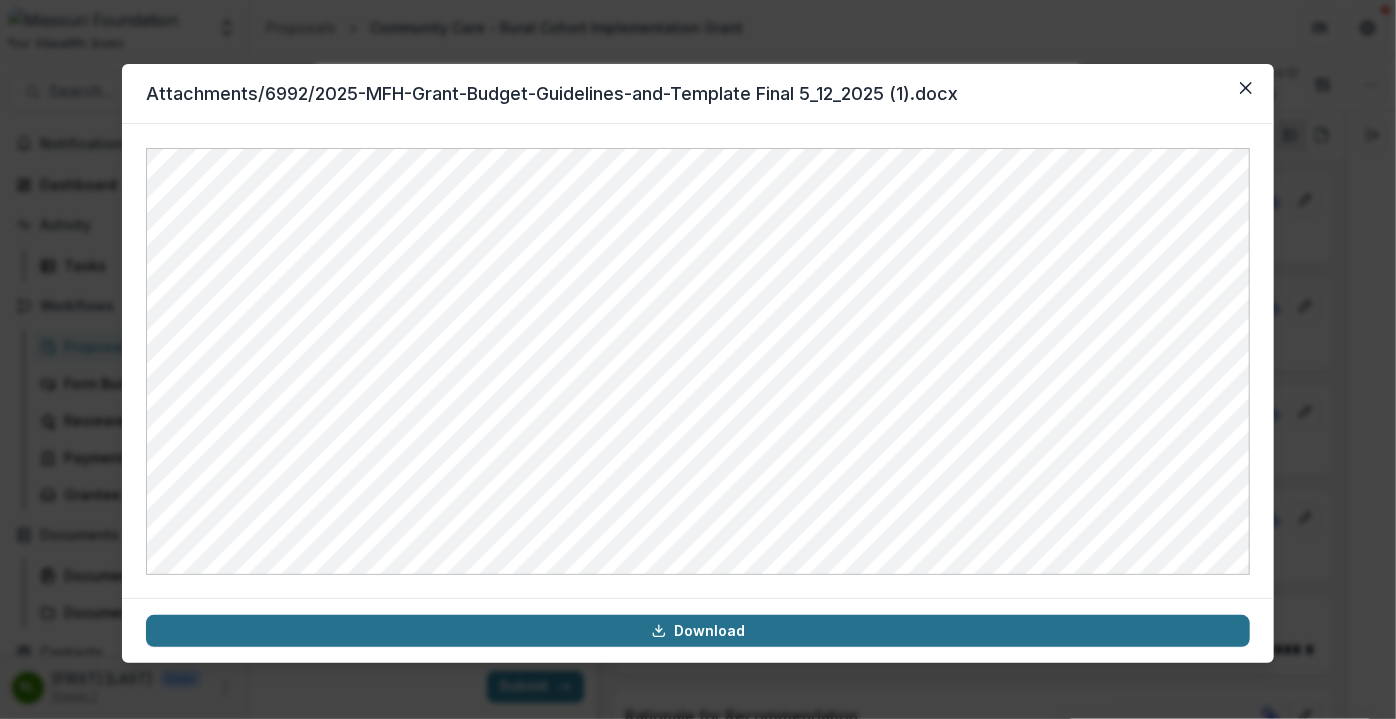 click on "Download" at bounding box center (698, 631) 